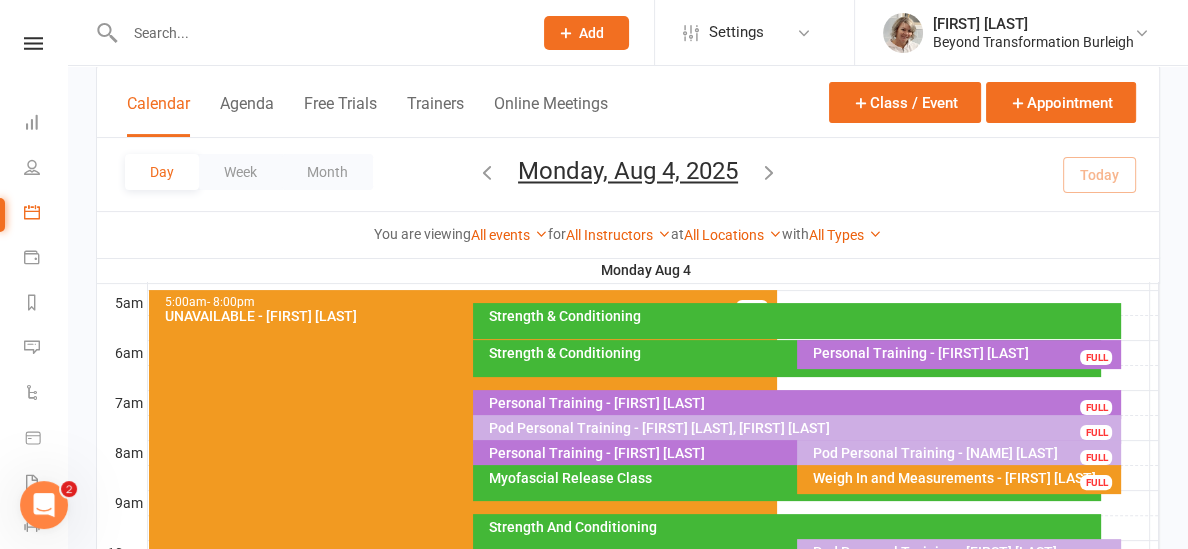 scroll, scrollTop: 0, scrollLeft: 0, axis: both 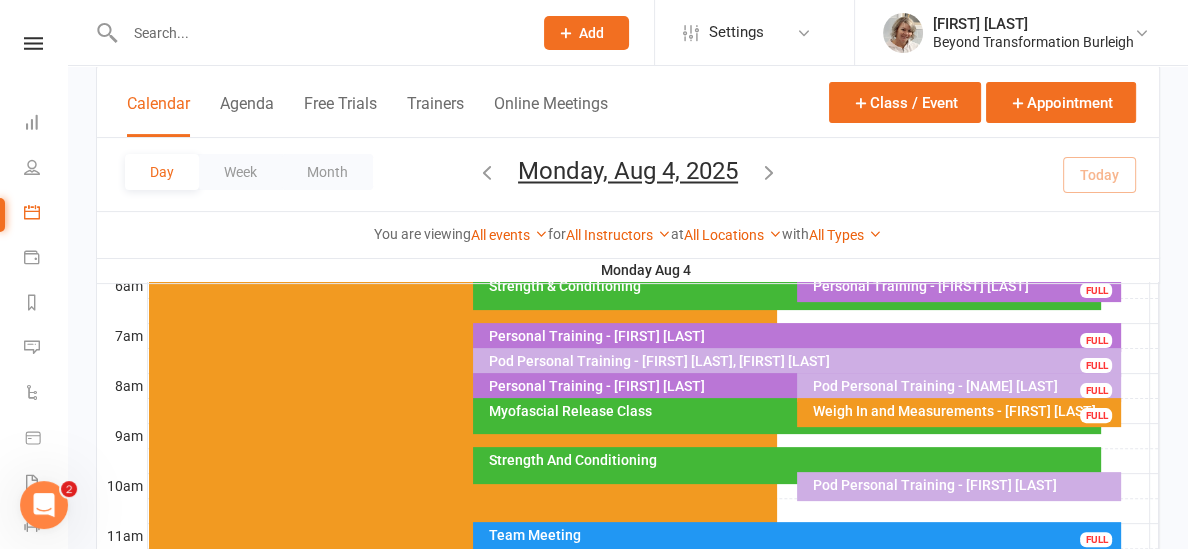 click on "Myofascial Release Class" at bounding box center [792, 411] 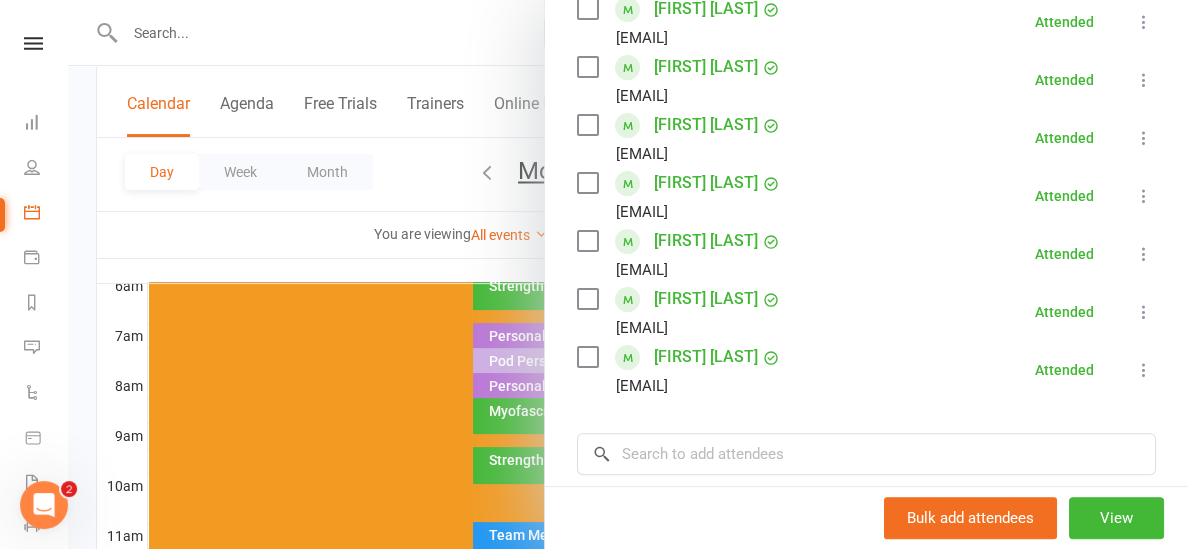 scroll, scrollTop: 440, scrollLeft: 0, axis: vertical 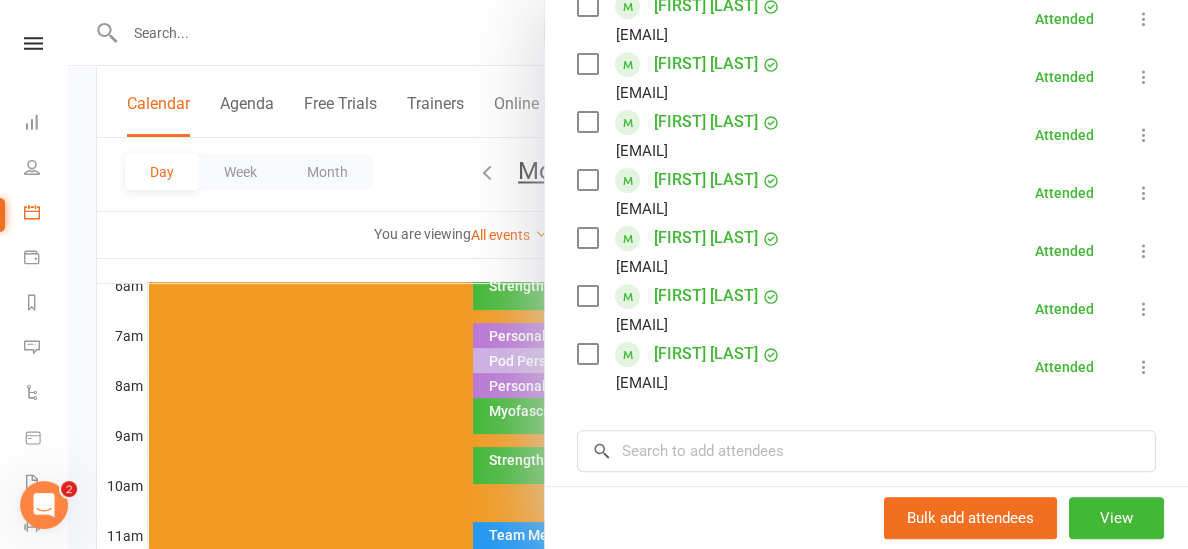 click at bounding box center (628, 274) 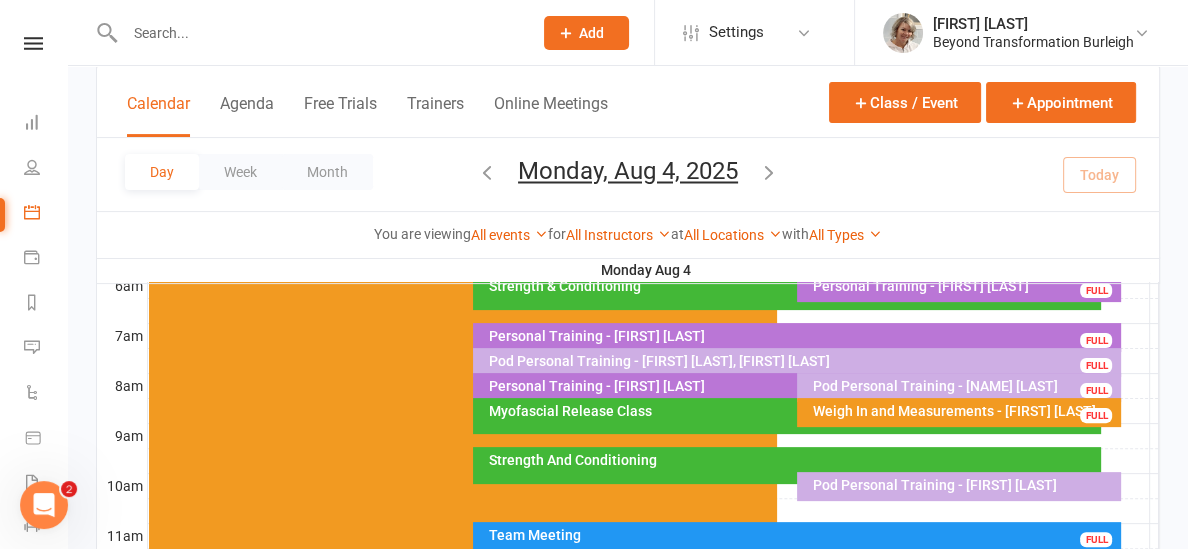 click on "Strength And Conditioning" at bounding box center (792, 460) 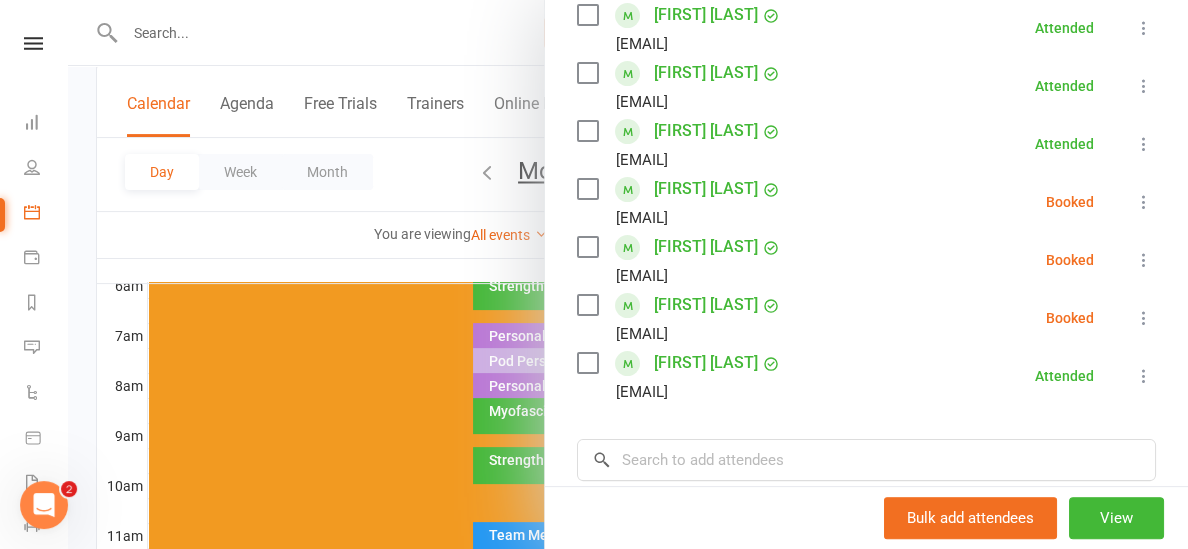 scroll, scrollTop: 377, scrollLeft: 0, axis: vertical 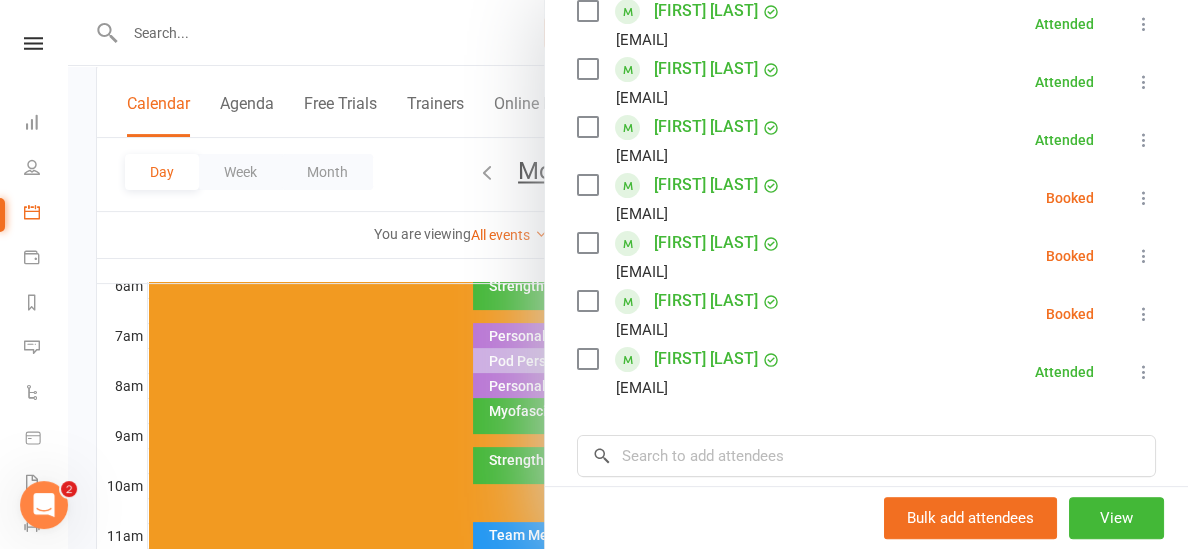 click at bounding box center [628, 274] 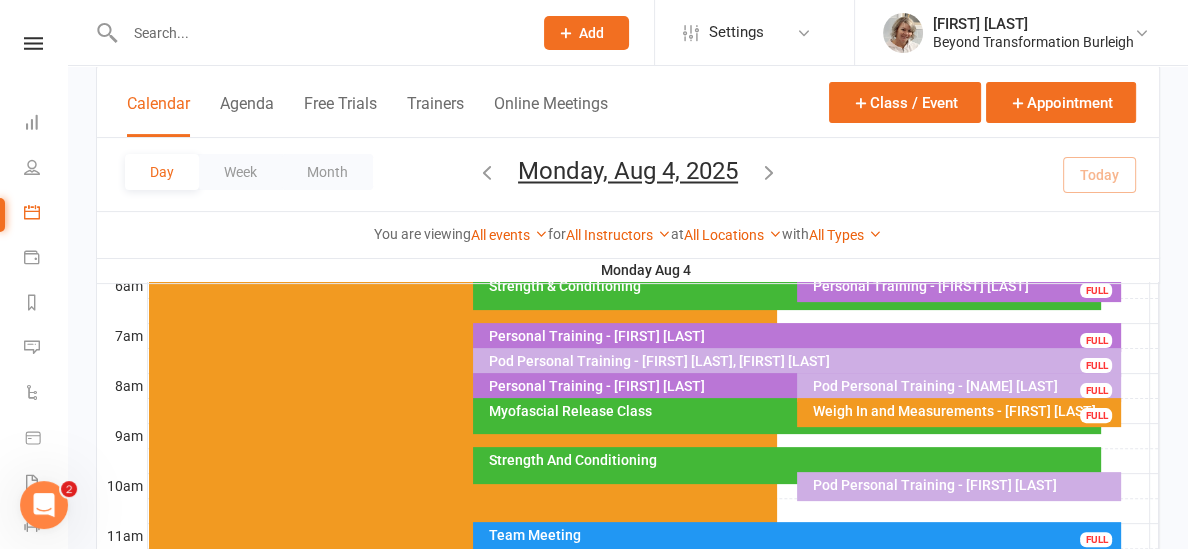 click at bounding box center [769, 172] 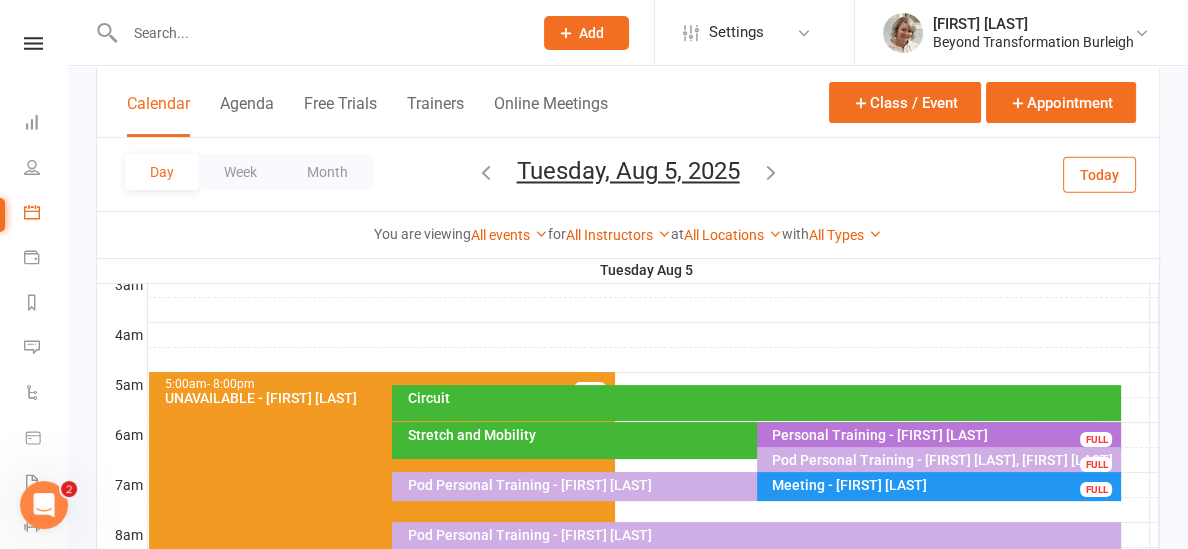 scroll, scrollTop: 278, scrollLeft: 0, axis: vertical 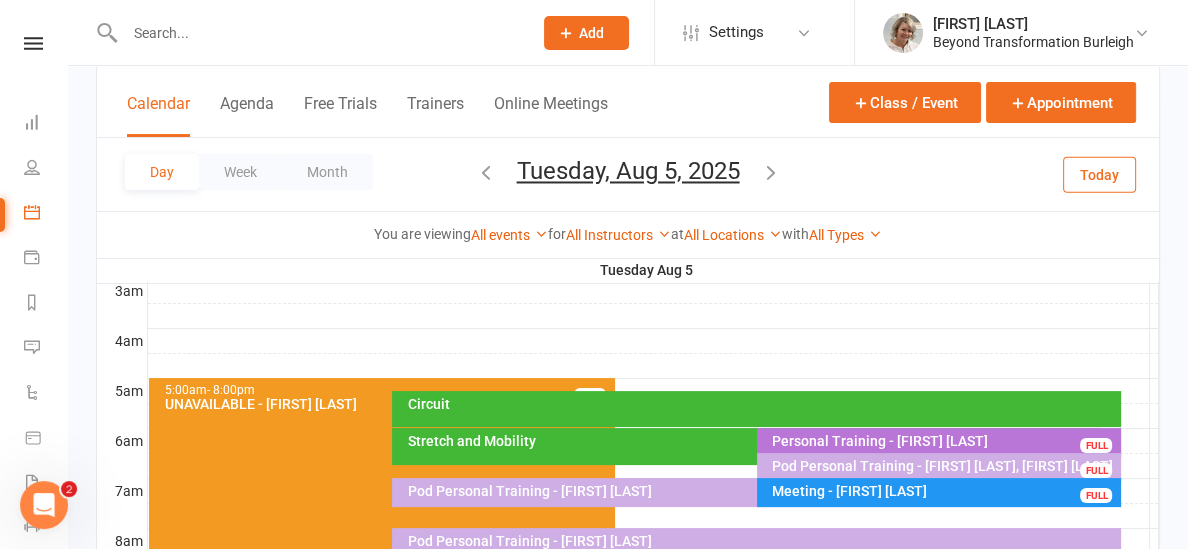 click at bounding box center [653, 341] 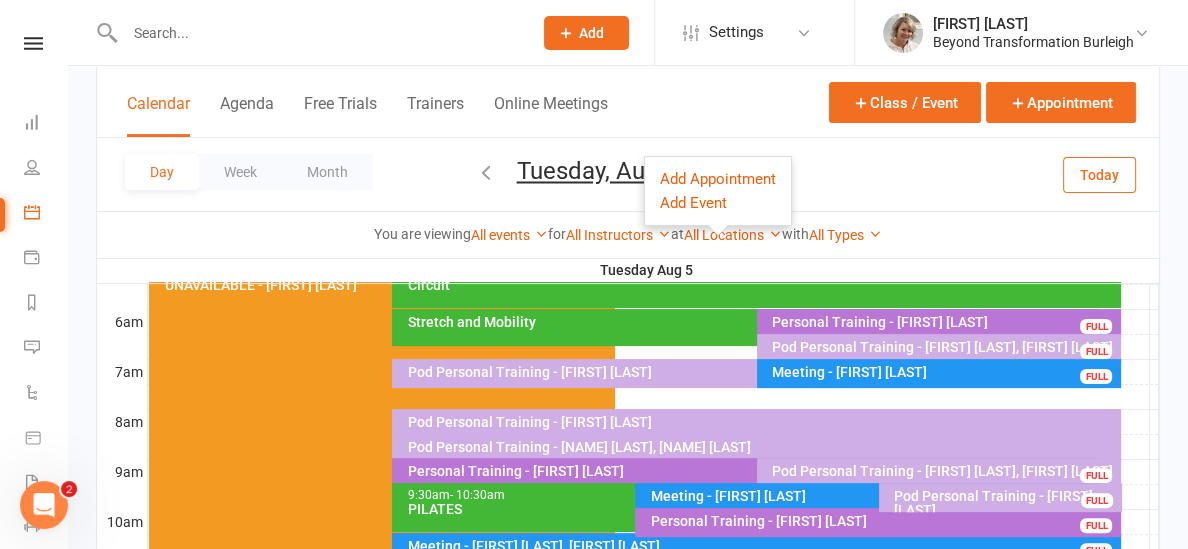 scroll, scrollTop: 410, scrollLeft: 0, axis: vertical 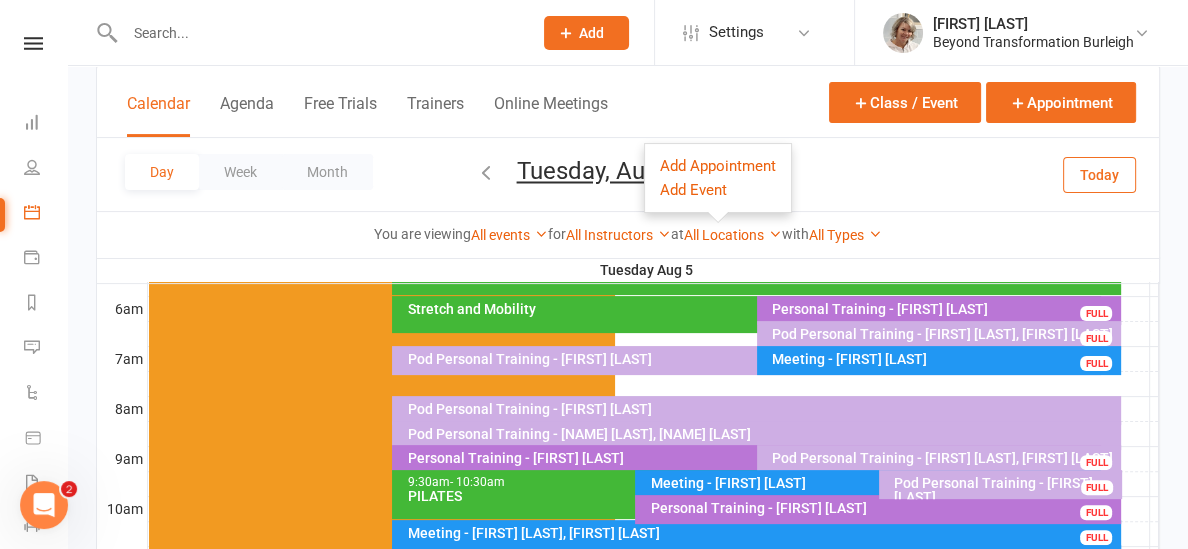 click on "Pod Personal Training - [NAME] [LAST], [NAME] [LAST]" at bounding box center [761, 434] 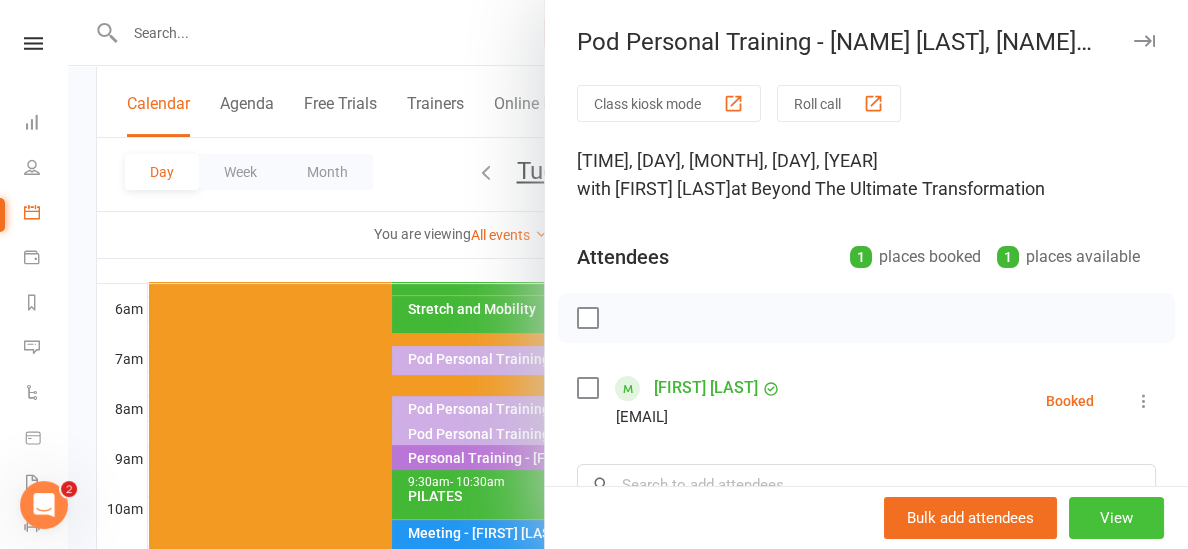 click on "View" at bounding box center [1116, 518] 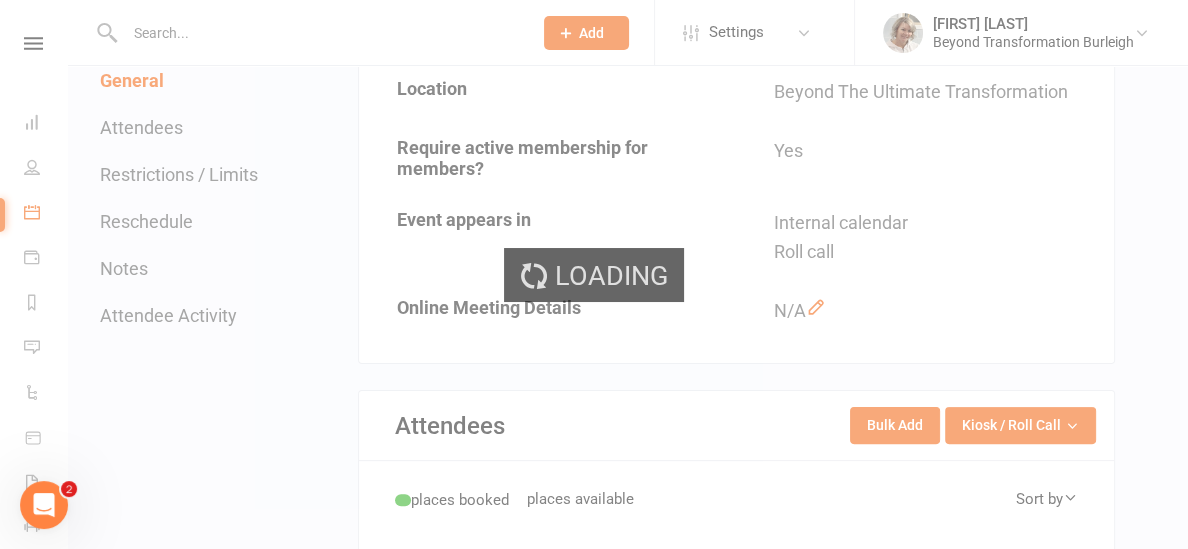 scroll, scrollTop: 0, scrollLeft: 0, axis: both 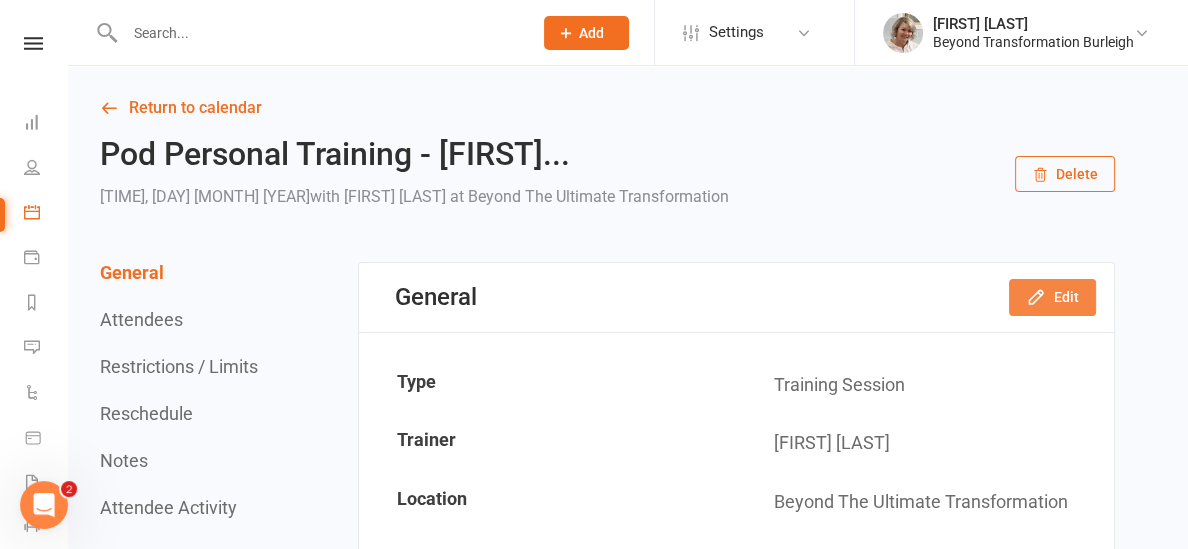 click 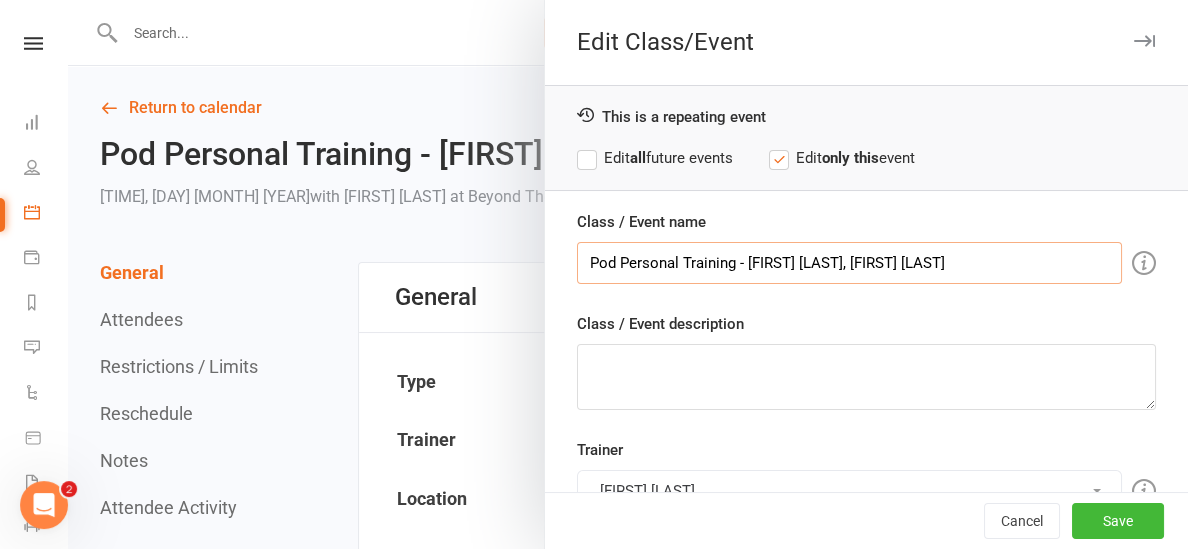 click on "Pod Personal Training - [FIRST] [LAST], [FIRST] [LAST]" at bounding box center [849, 263] 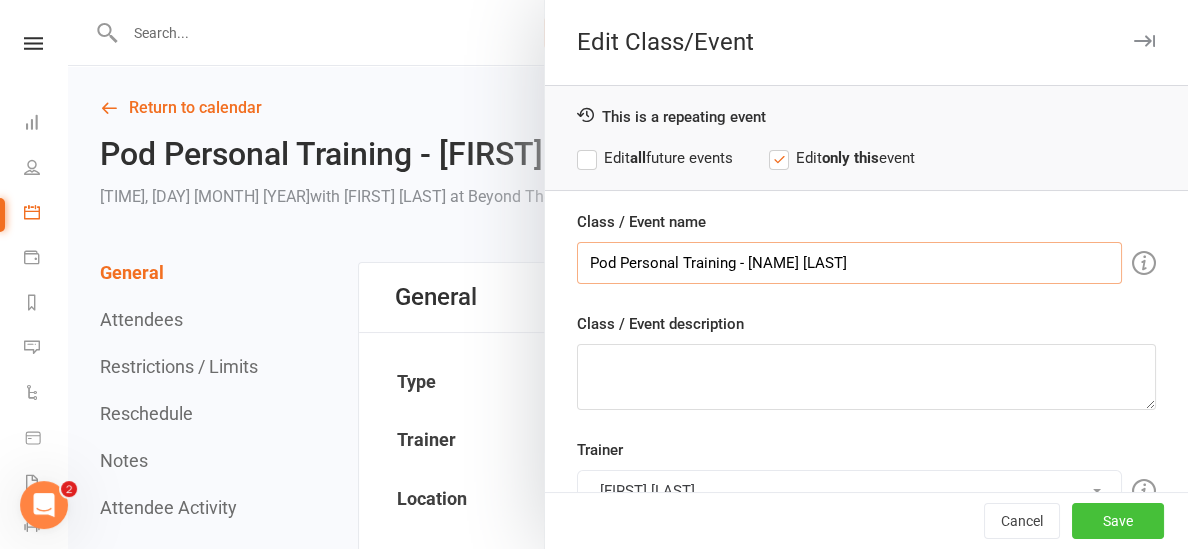 type on "Pod Personal Training - [NAME] [LAST]" 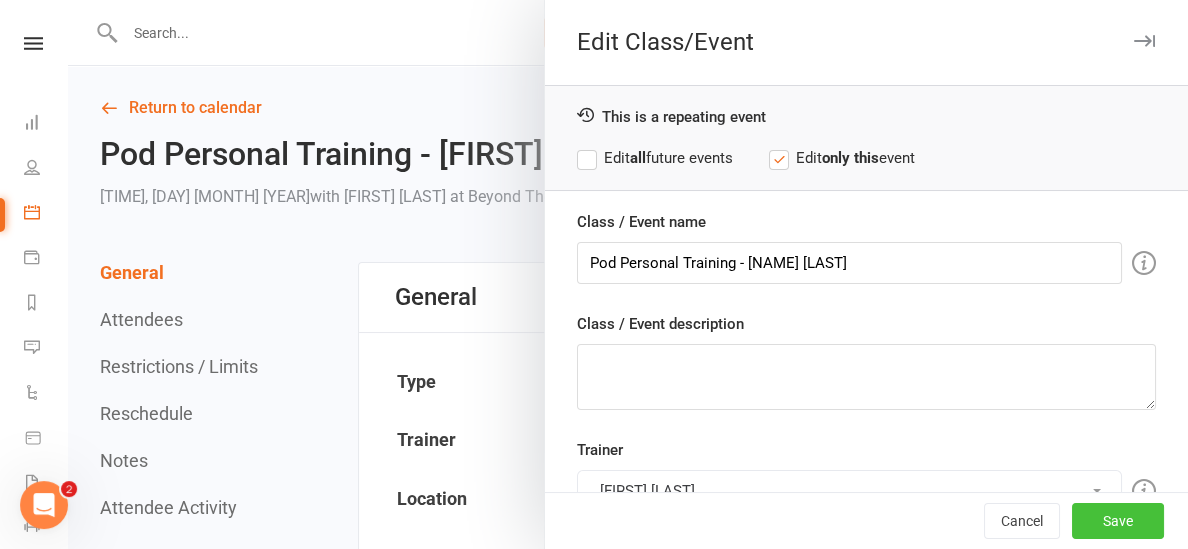 click on "Save" at bounding box center [1118, 521] 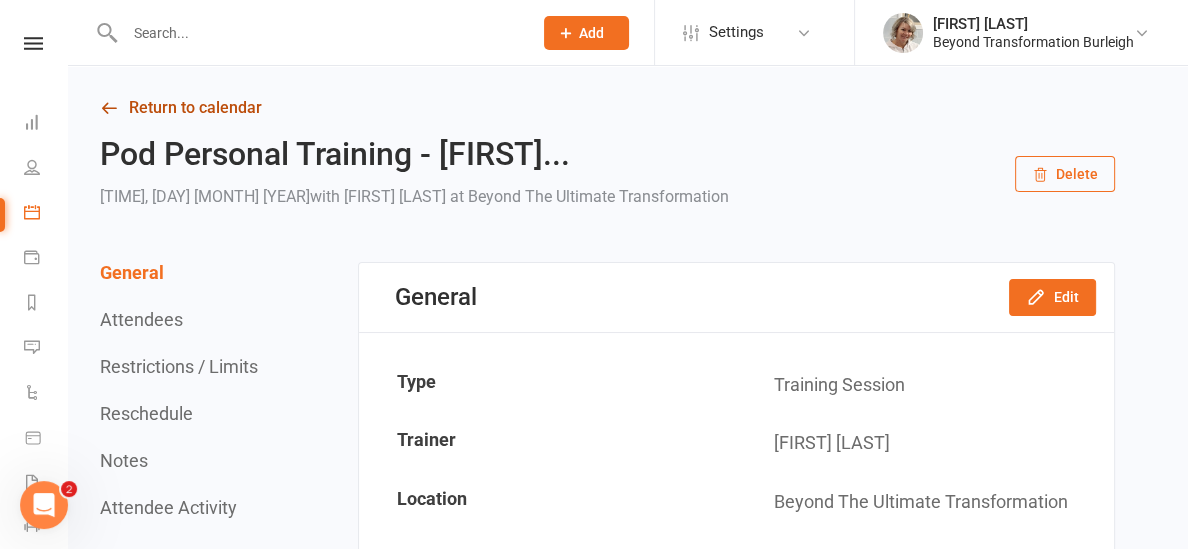click on "Return to calendar" at bounding box center (607, 108) 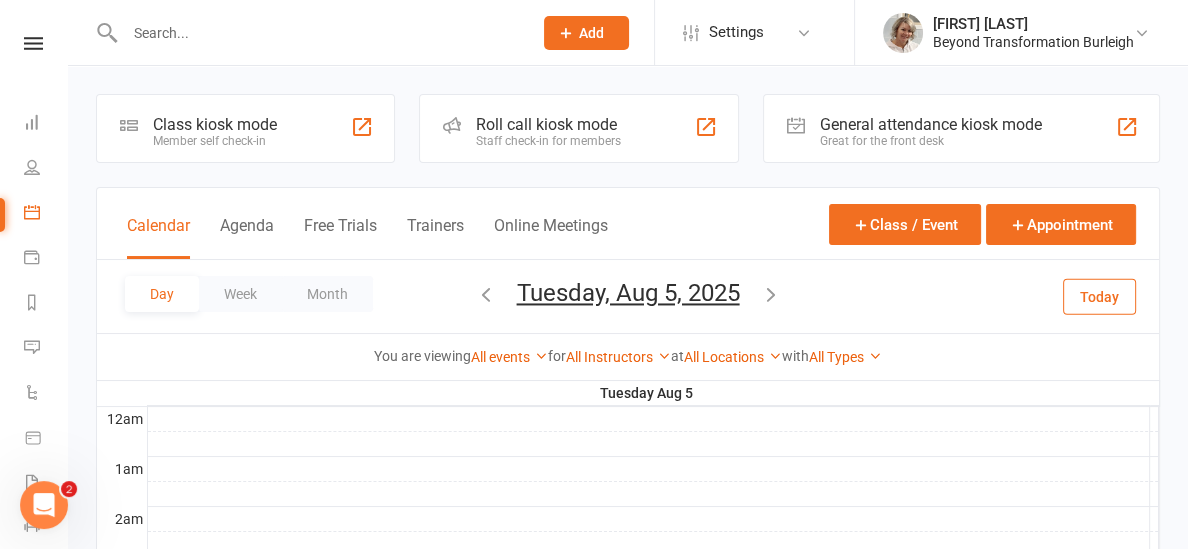 click at bounding box center (486, 294) 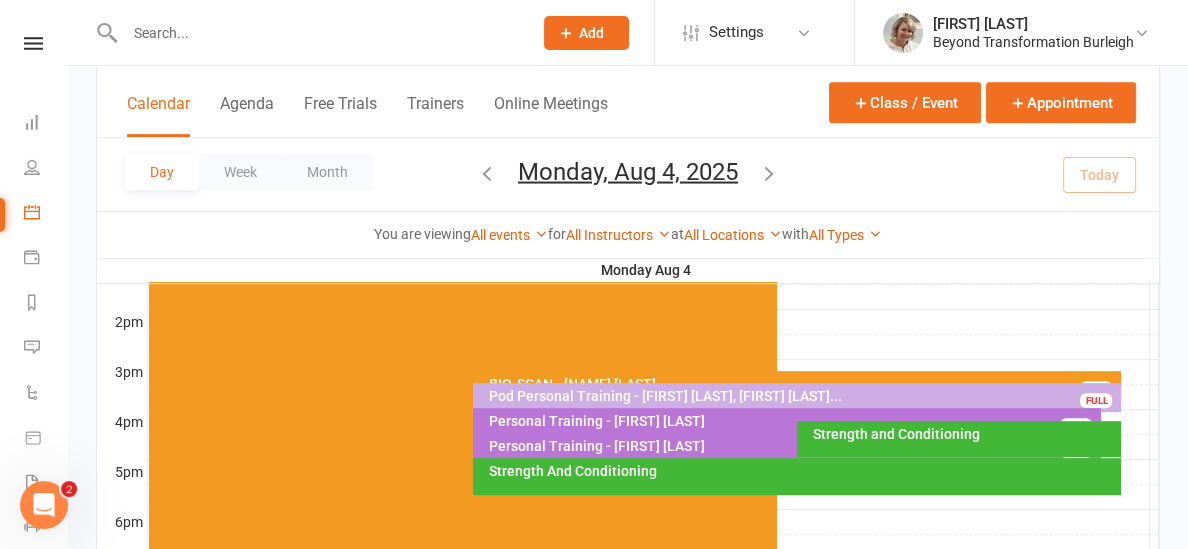 scroll, scrollTop: 800, scrollLeft: 0, axis: vertical 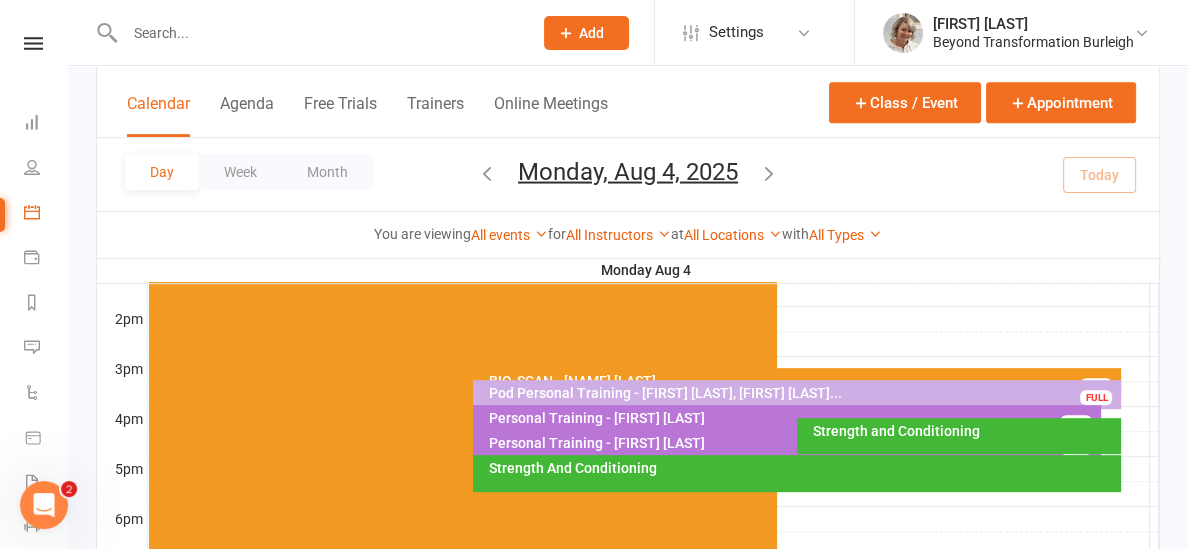 click on "Strength and Conditioning" at bounding box center [964, 431] 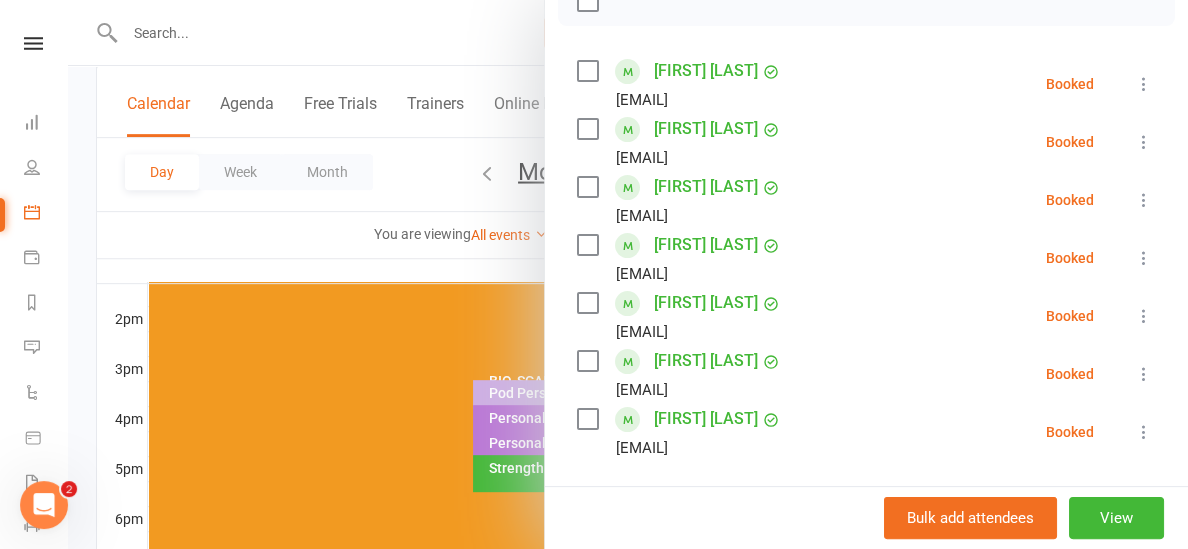 scroll, scrollTop: 328, scrollLeft: 0, axis: vertical 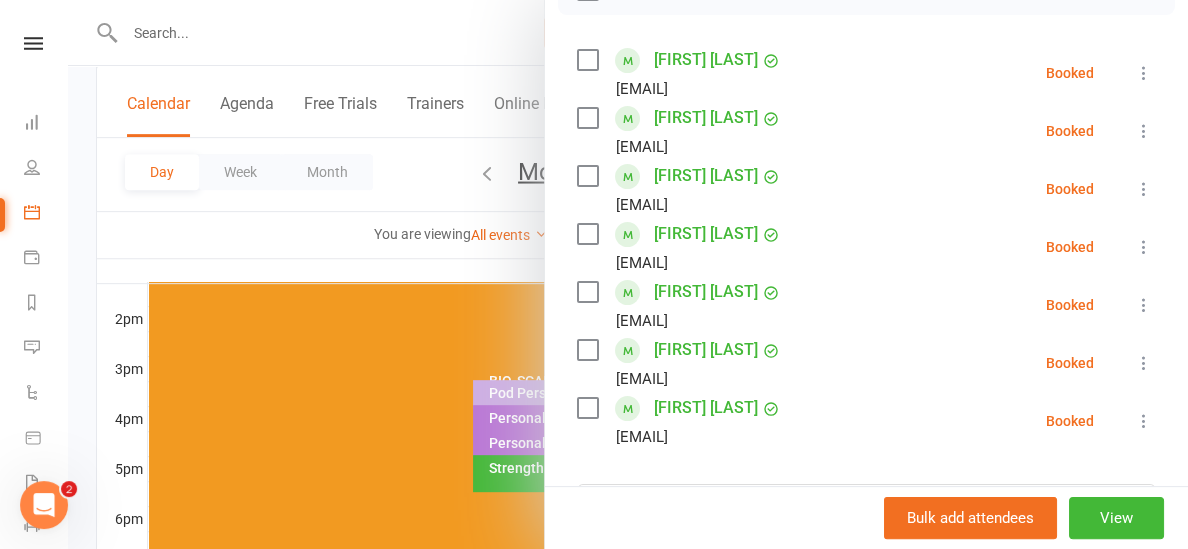 click at bounding box center [628, 274] 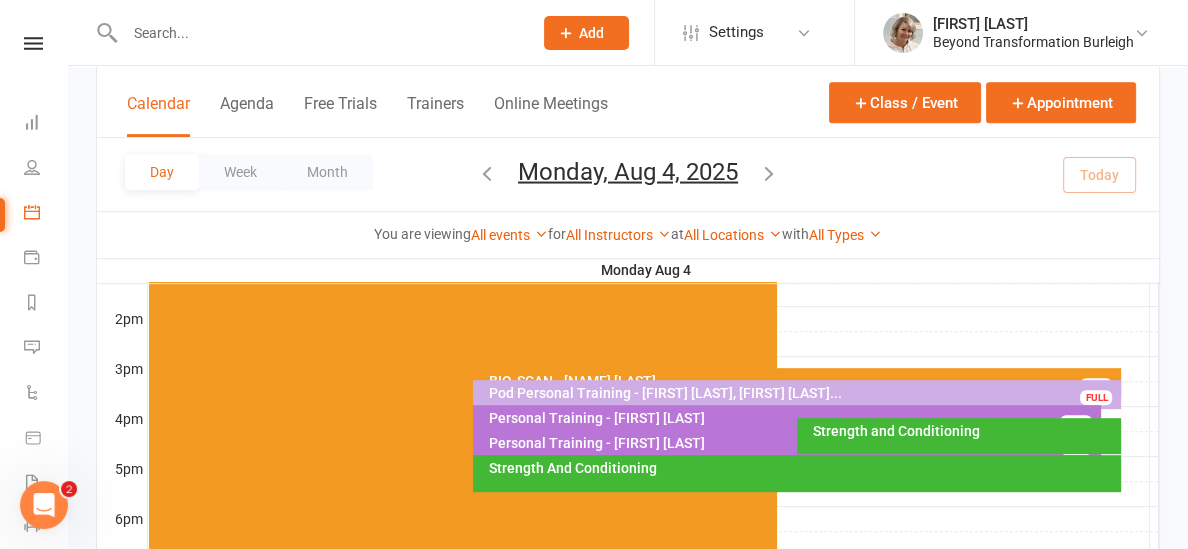 click on "Strength And Conditioning" at bounding box center [797, 473] 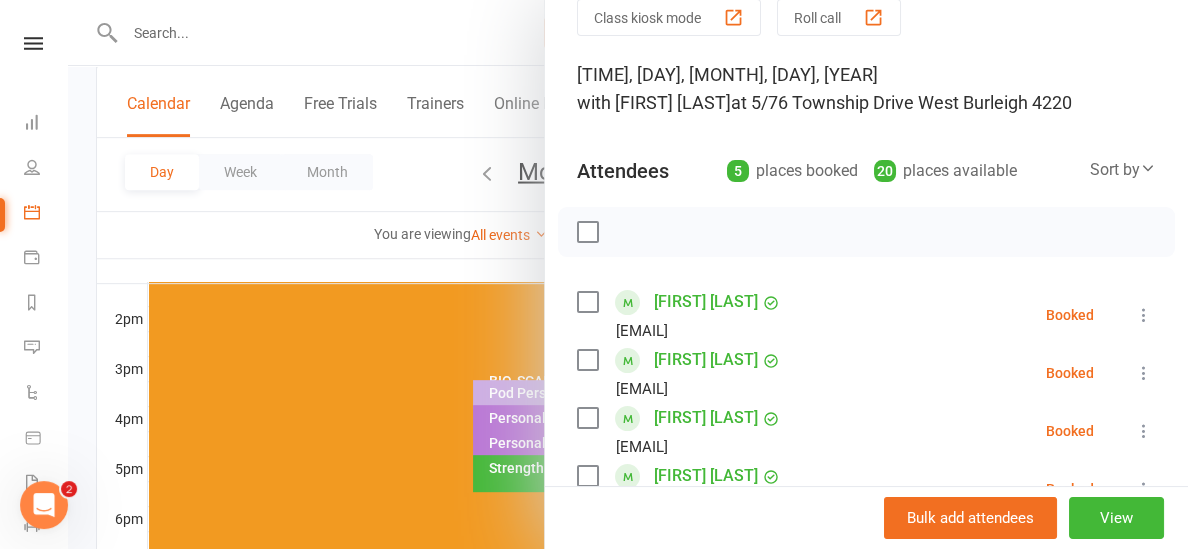 scroll, scrollTop: 85, scrollLeft: 0, axis: vertical 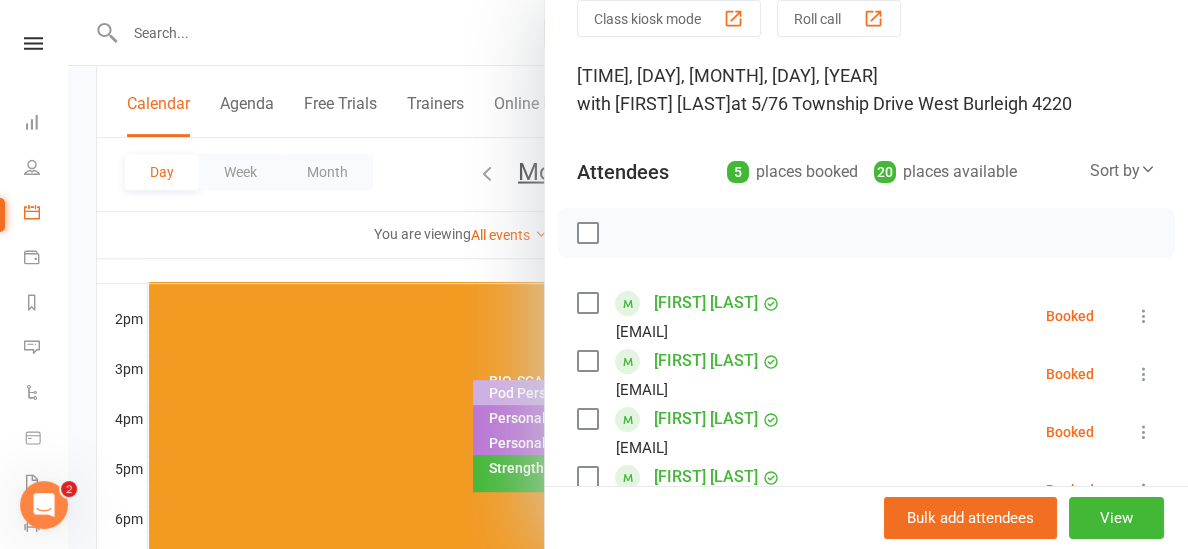 click at bounding box center [628, 274] 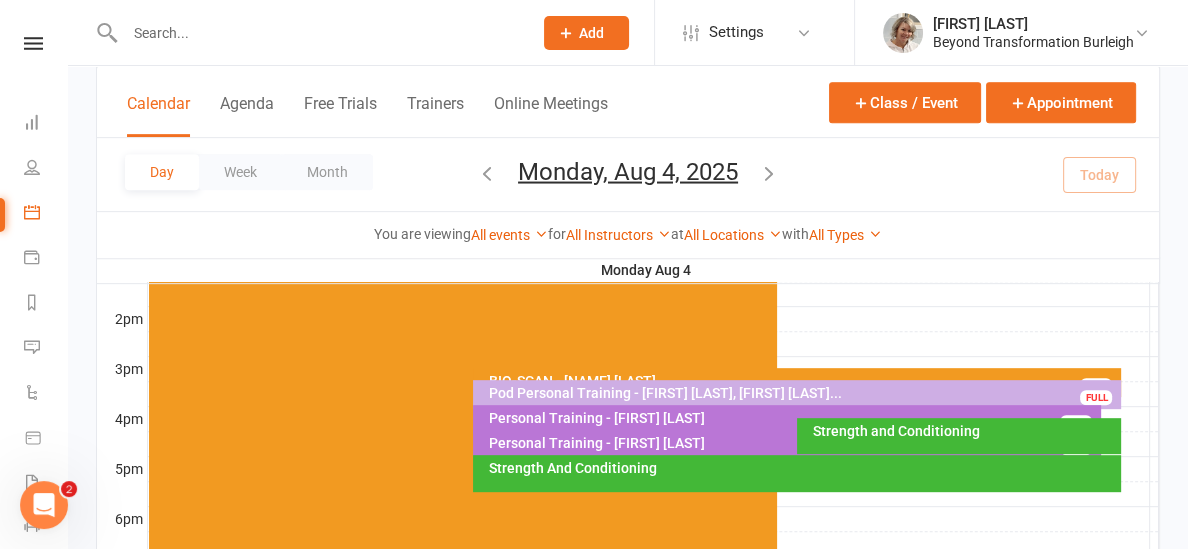 click on "Strength and Conditioning" at bounding box center [964, 431] 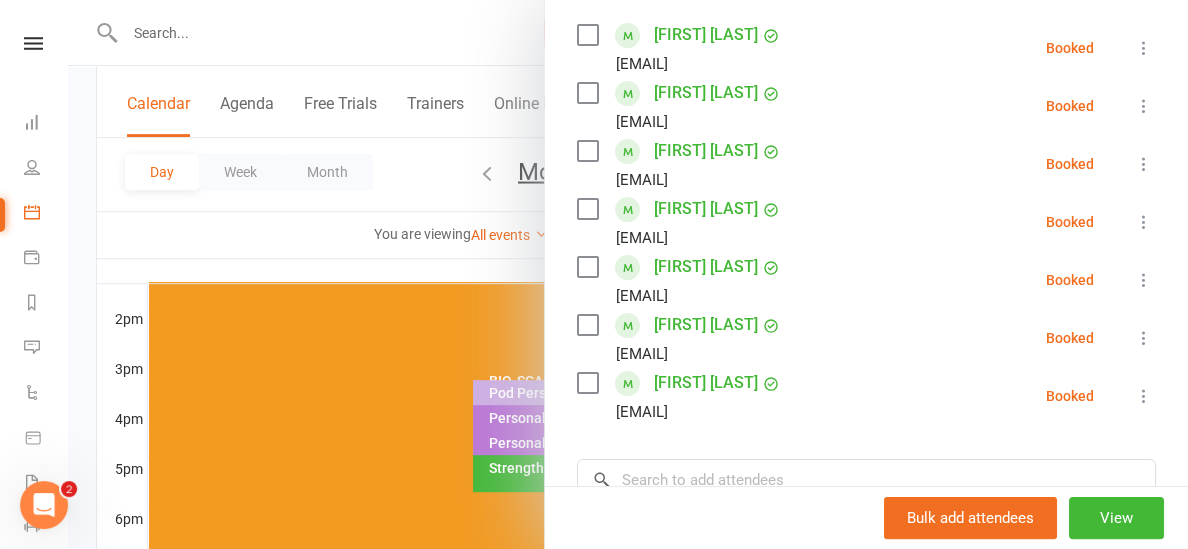 scroll, scrollTop: 358, scrollLeft: 0, axis: vertical 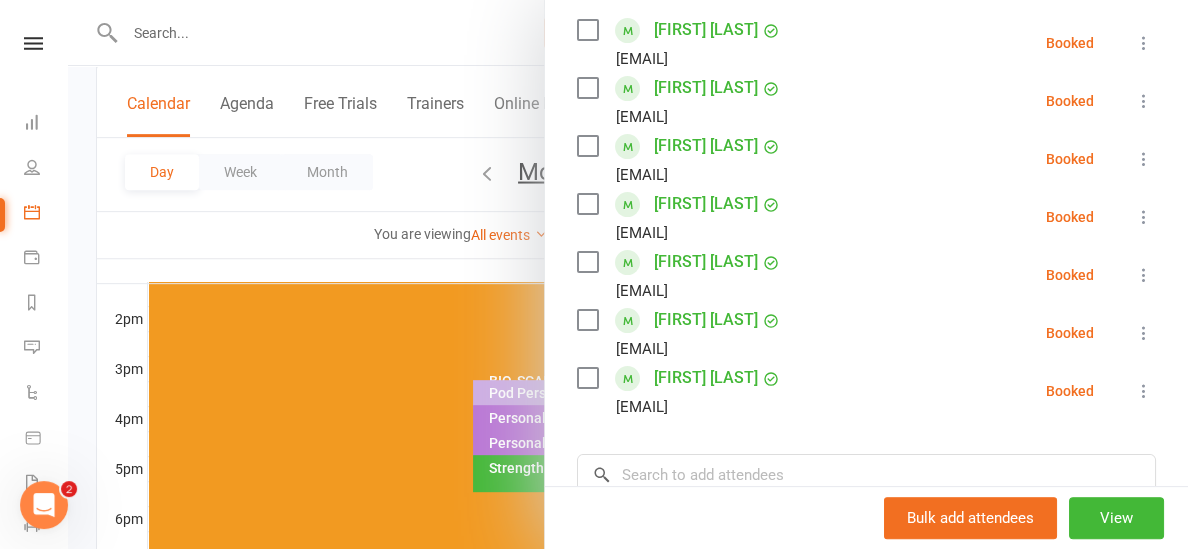 click at bounding box center [628, 274] 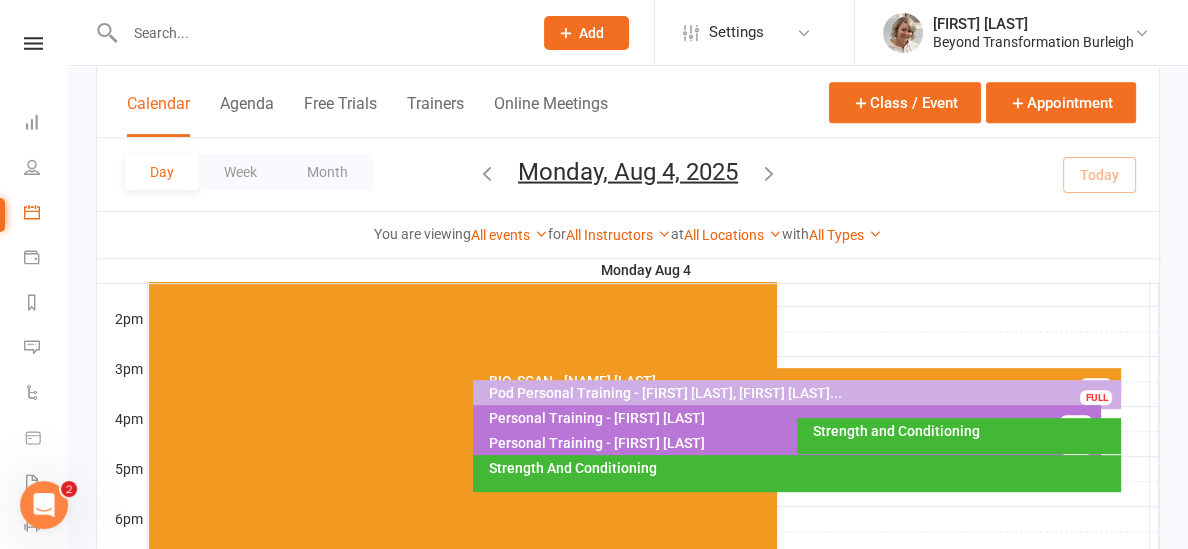 click at bounding box center (318, 33) 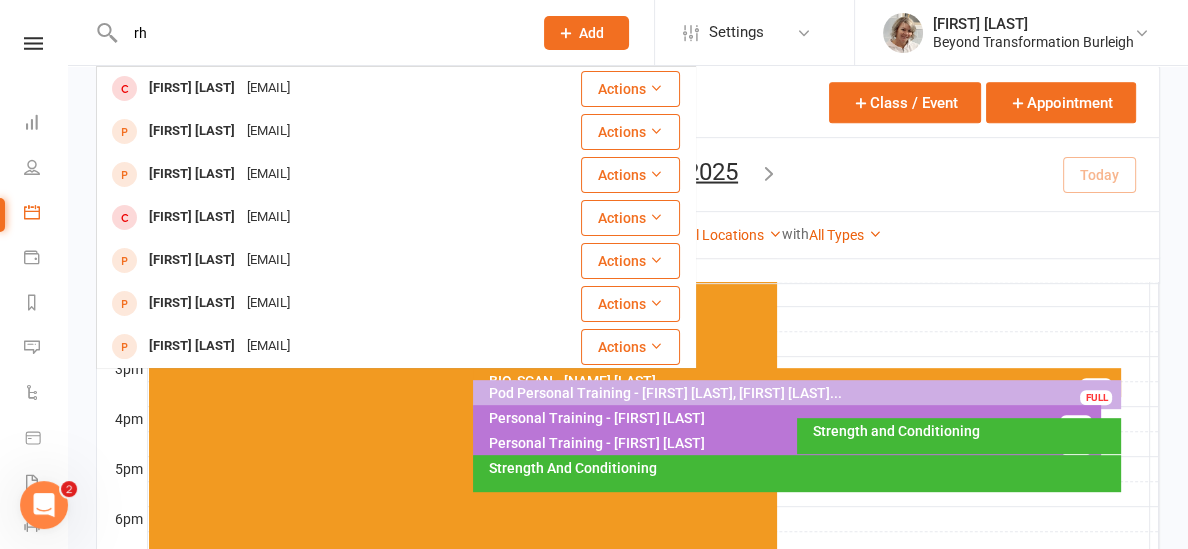 type on "r" 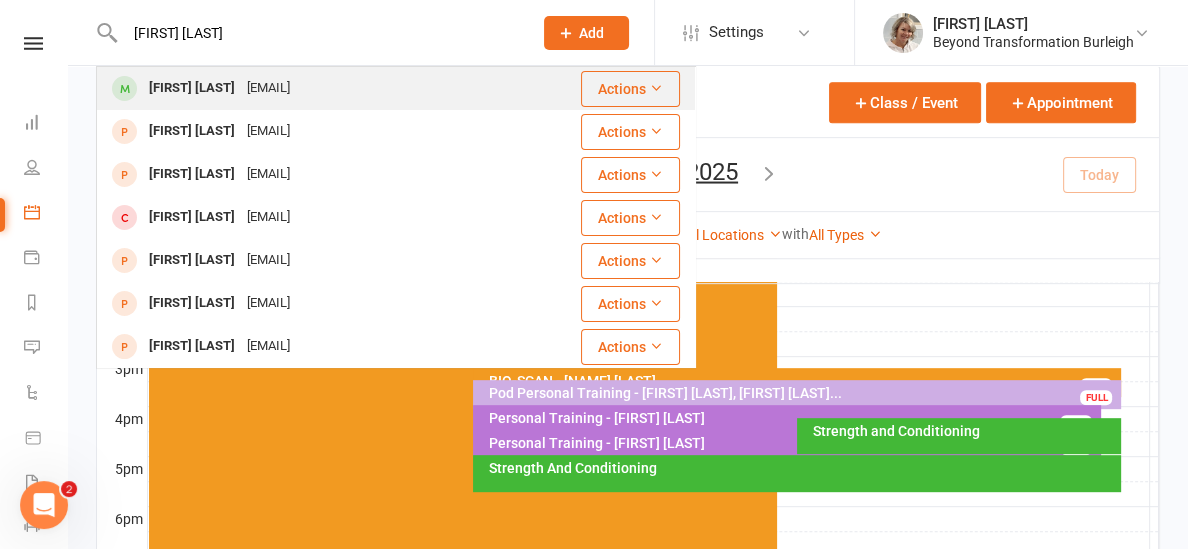 type on "[FIRST] [LAST]" 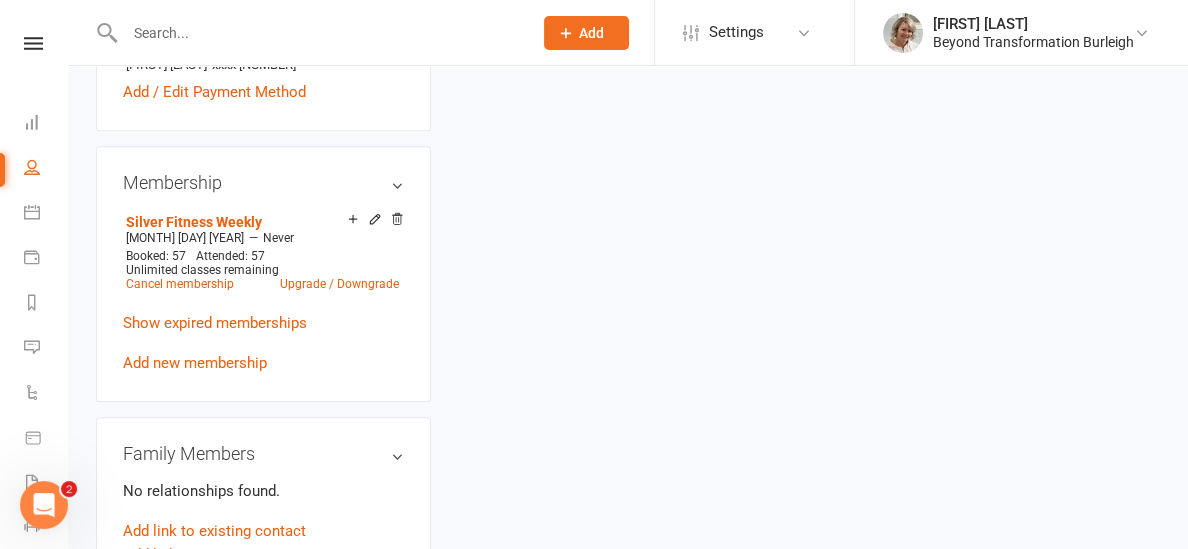 scroll, scrollTop: 0, scrollLeft: 0, axis: both 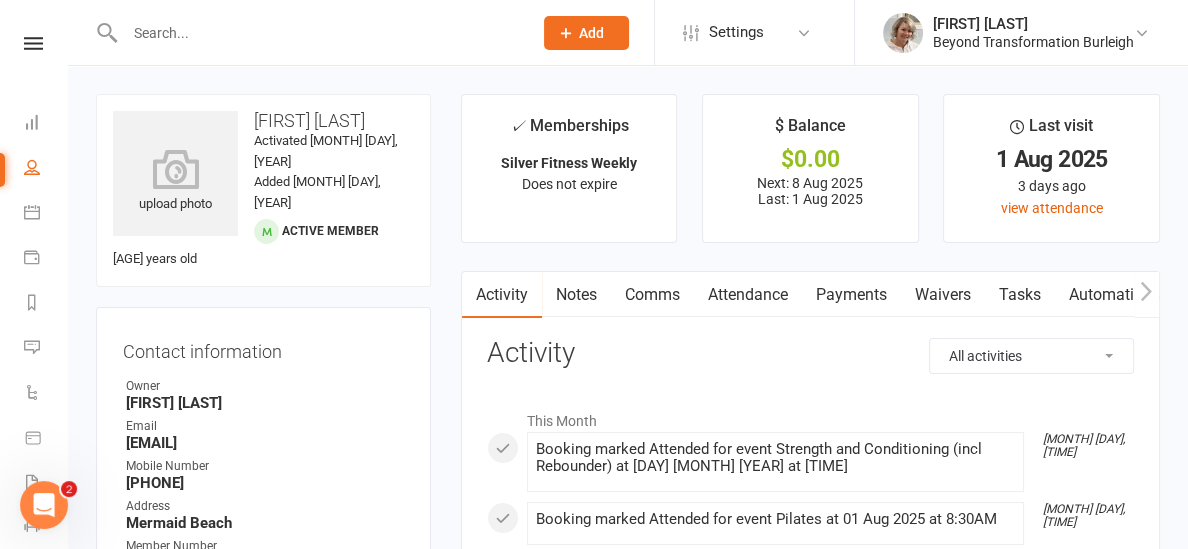 click on "Payments" at bounding box center [851, 295] 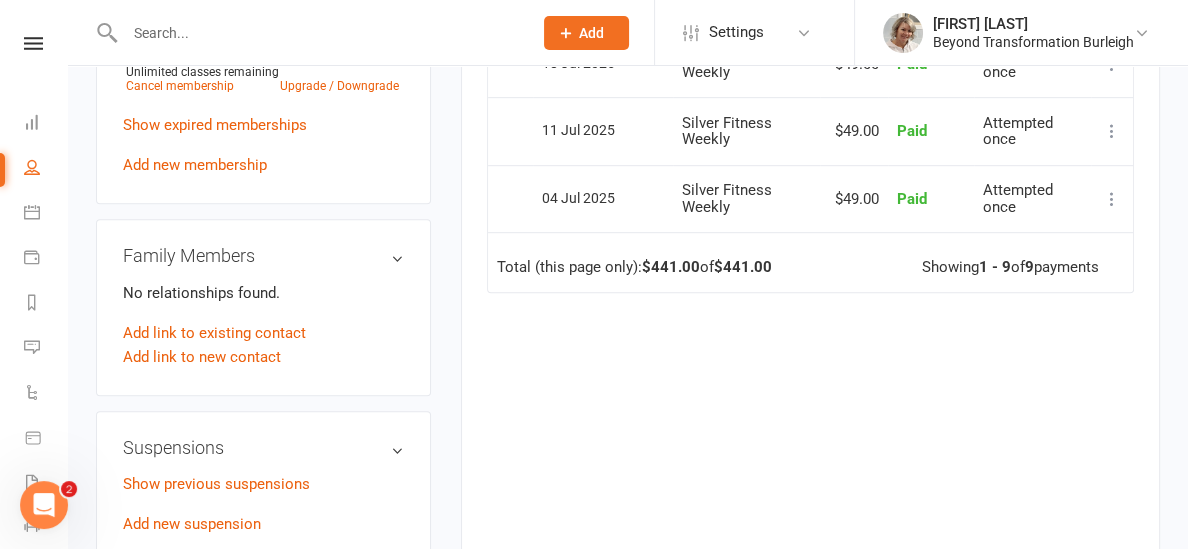 scroll, scrollTop: 1014, scrollLeft: 0, axis: vertical 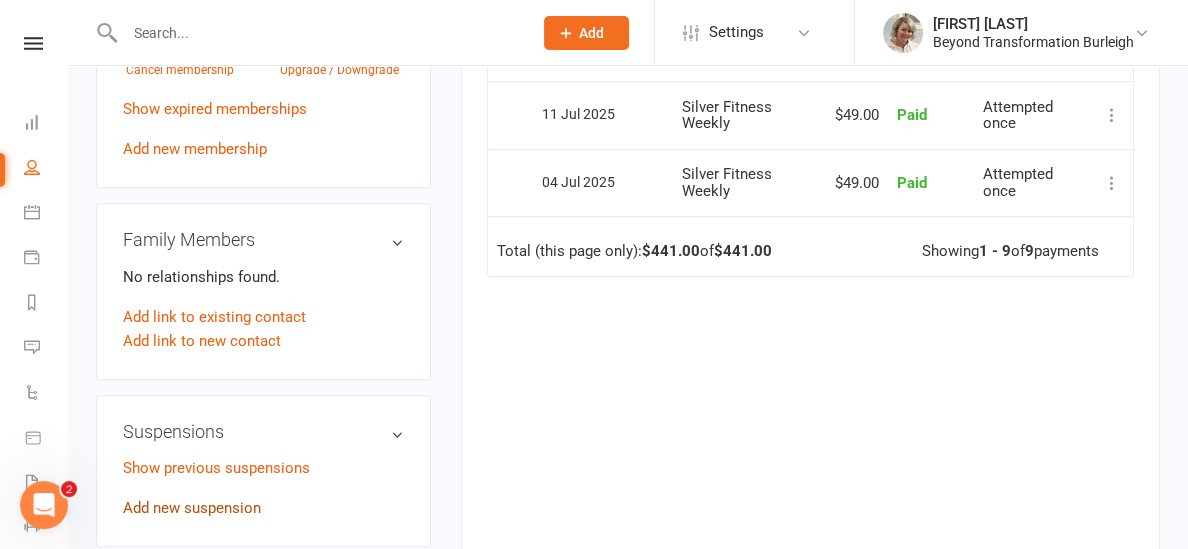 click on "Add new suspension" at bounding box center [192, 508] 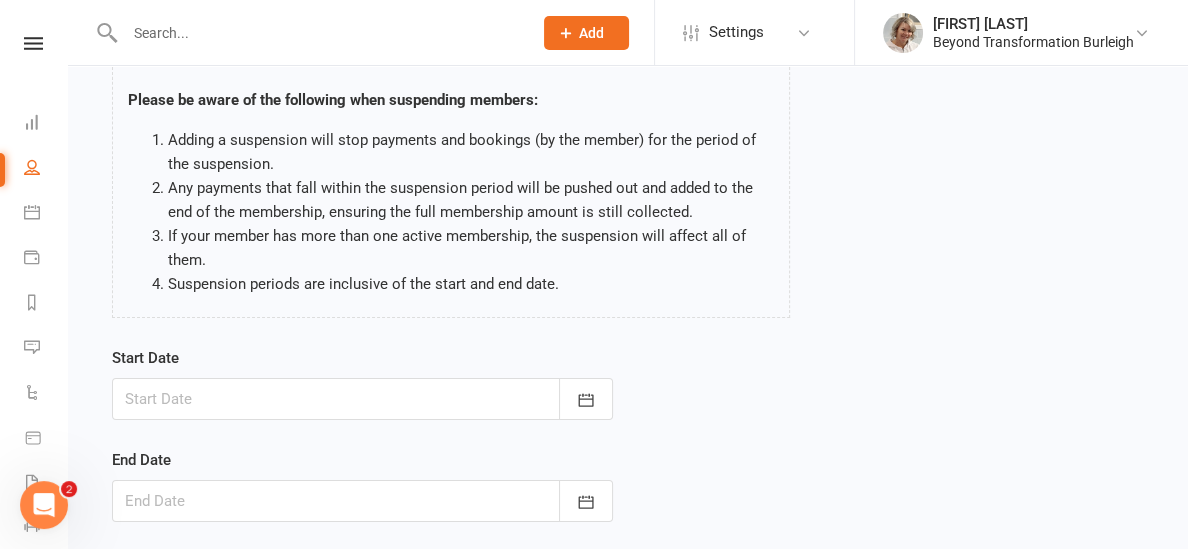 scroll, scrollTop: 136, scrollLeft: 0, axis: vertical 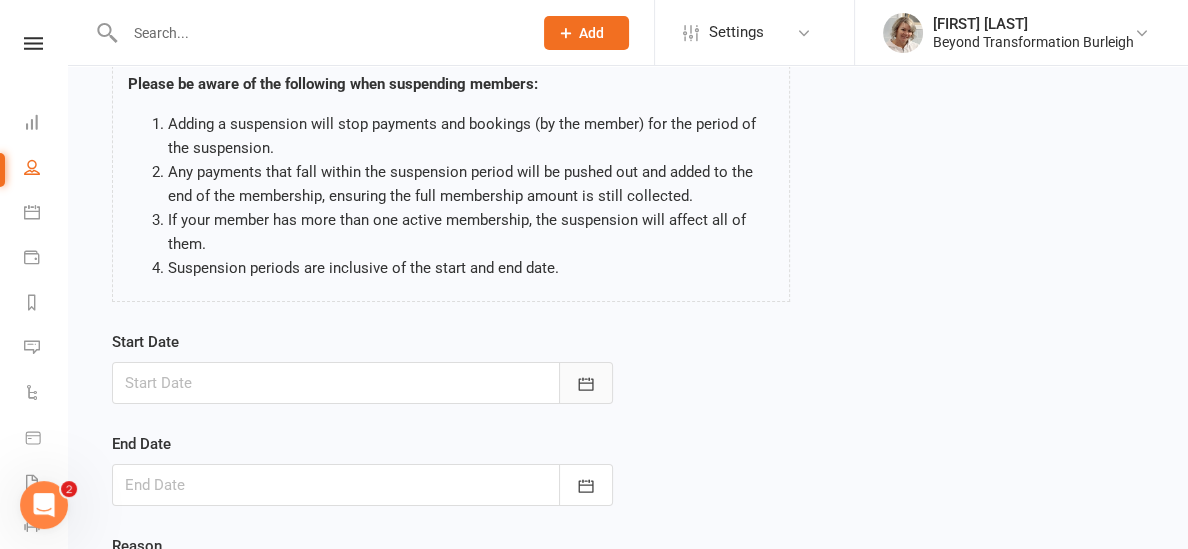 click at bounding box center (586, 383) 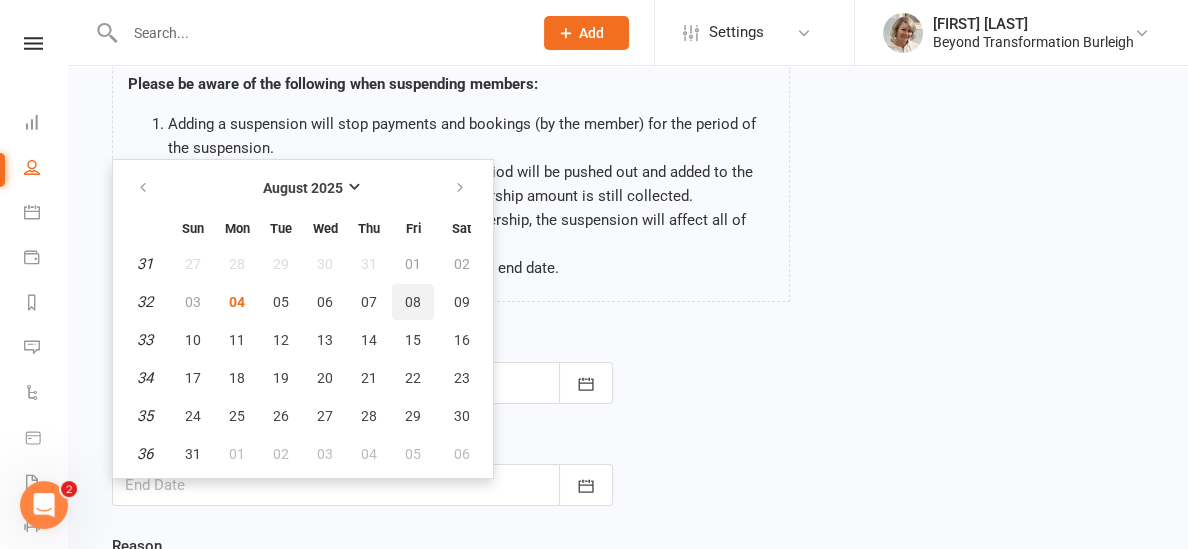 click on "08" at bounding box center [413, 302] 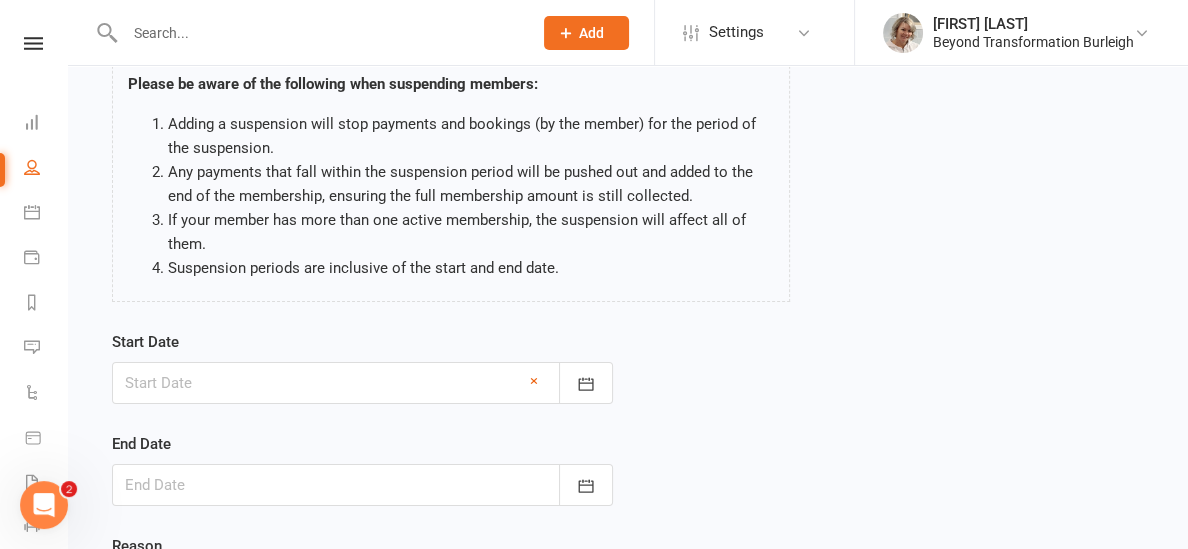 type on "[DAY] [MONTH] [YEAR]" 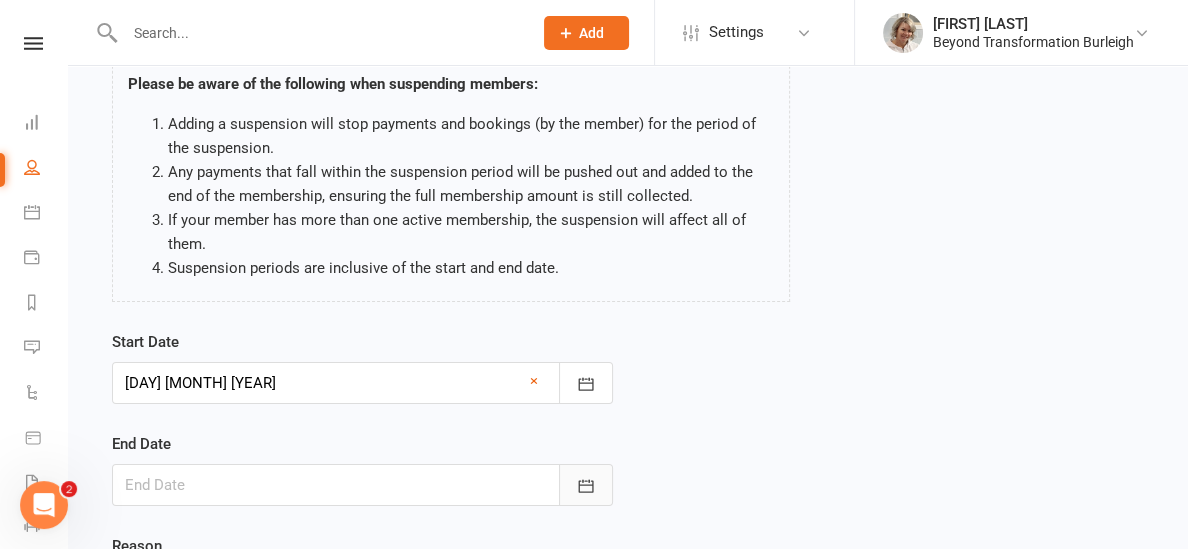 click 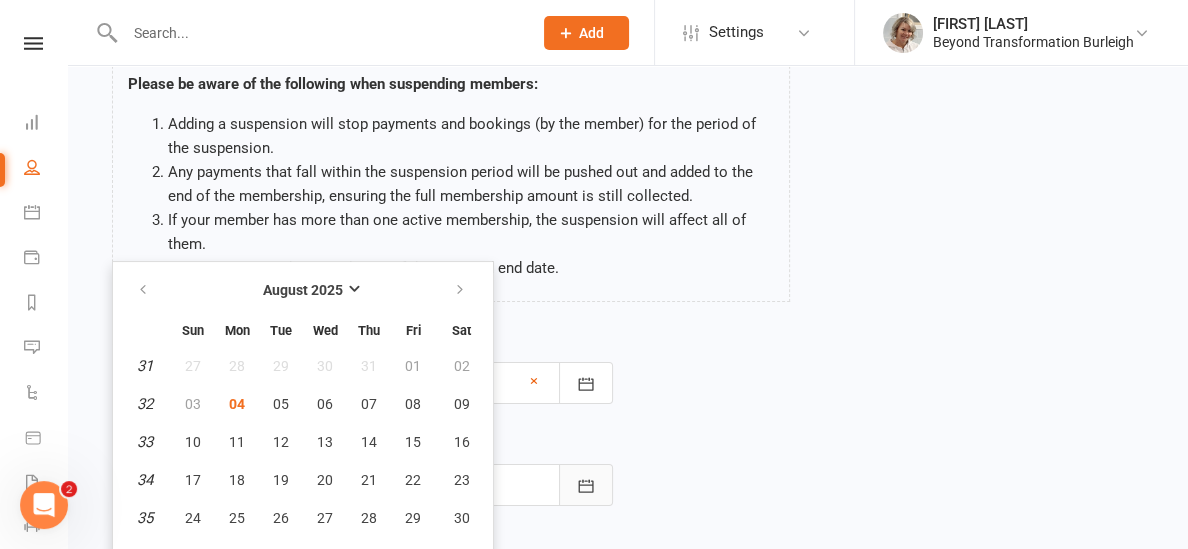 scroll, scrollTop: 160, scrollLeft: 0, axis: vertical 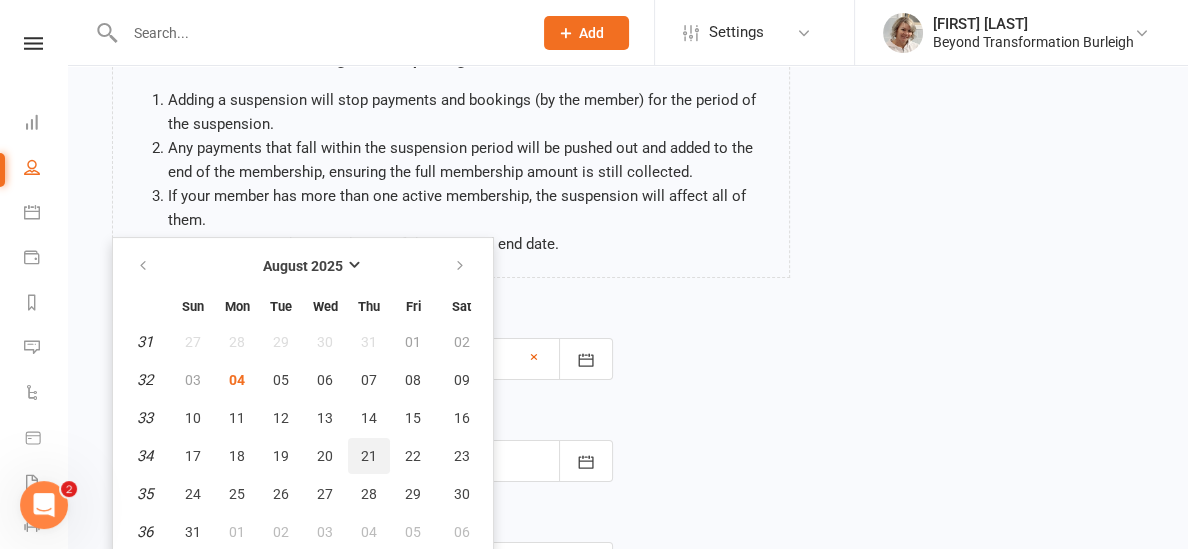 click on "21" at bounding box center (369, 456) 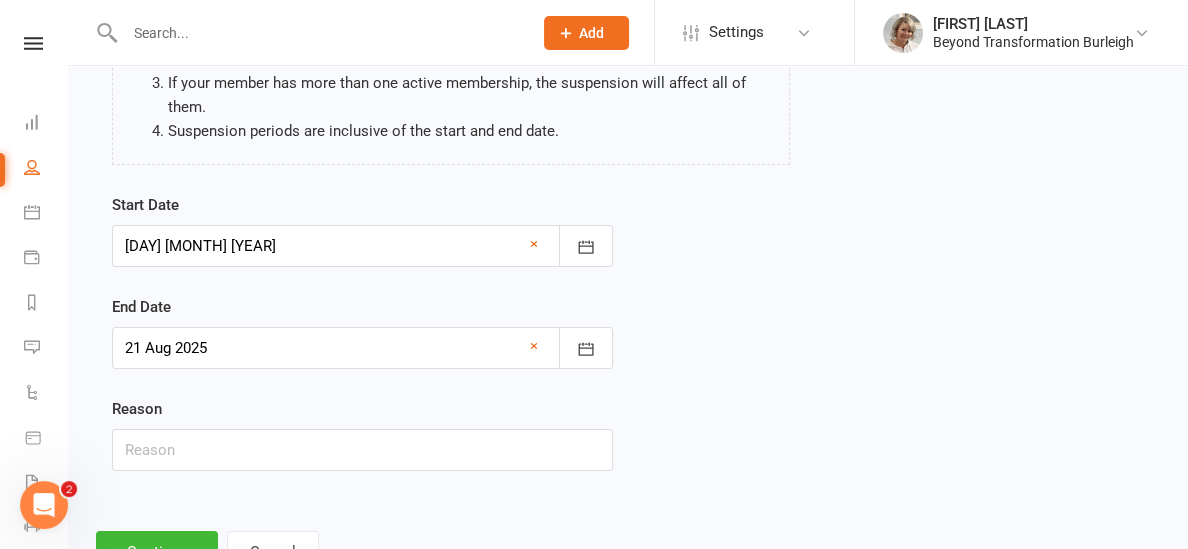 scroll, scrollTop: 273, scrollLeft: 0, axis: vertical 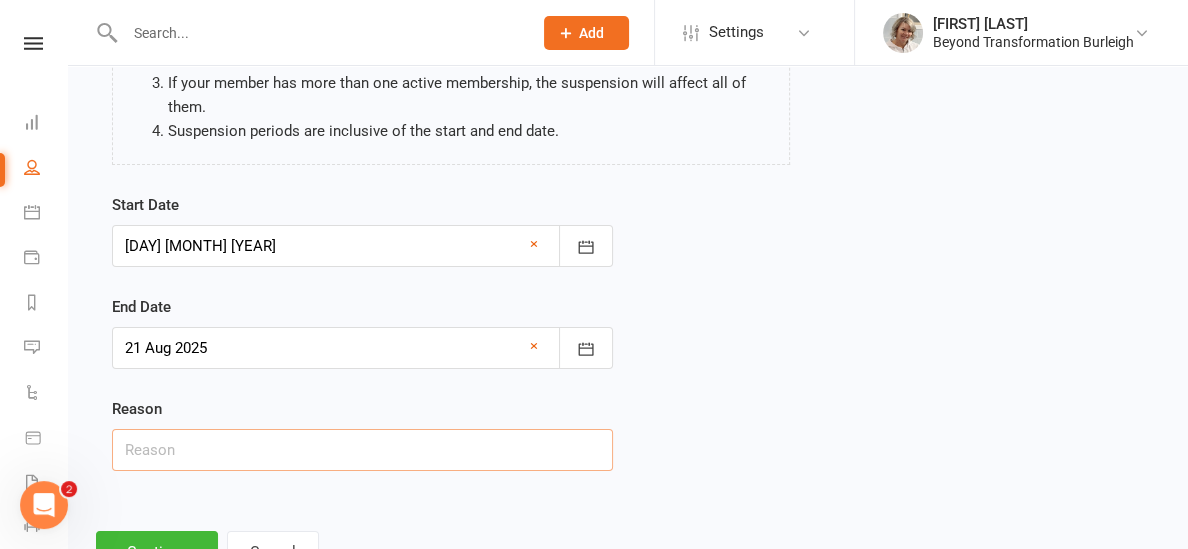 click at bounding box center [362, 450] 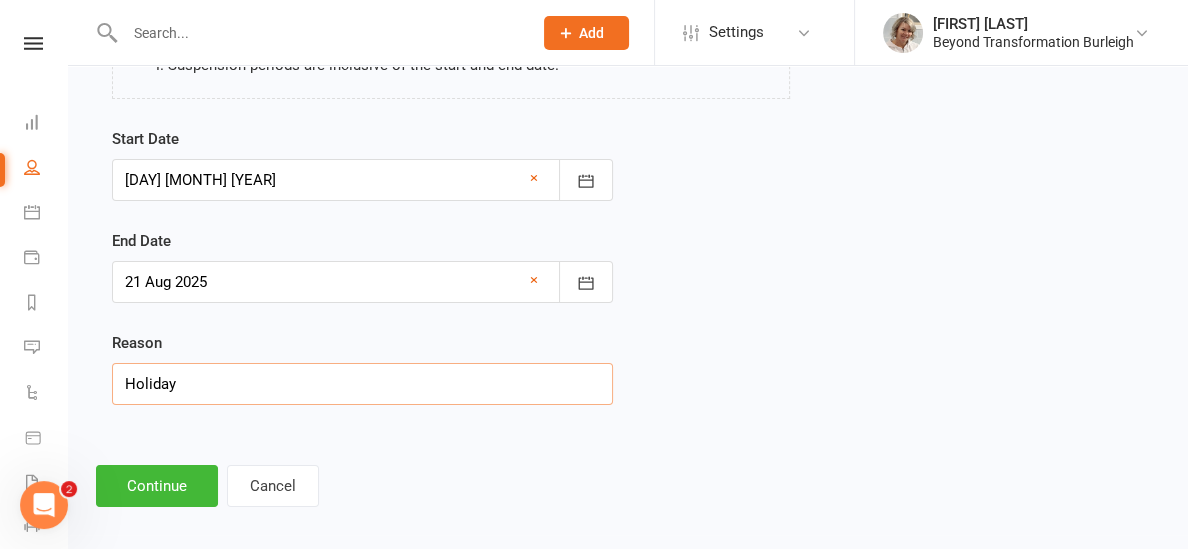scroll, scrollTop: 353, scrollLeft: 0, axis: vertical 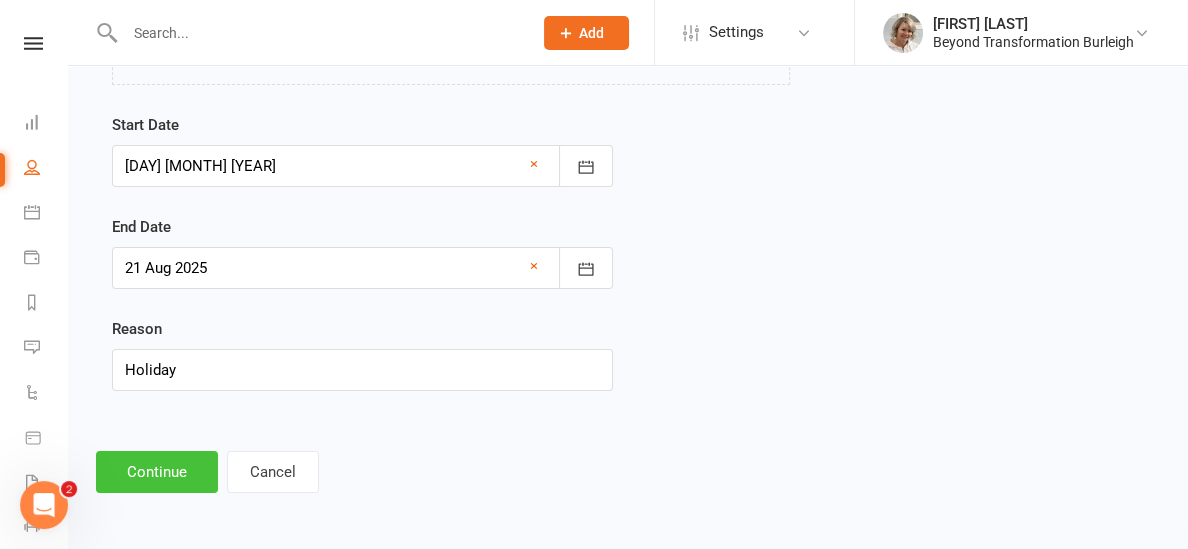 click on "Continue" at bounding box center (157, 472) 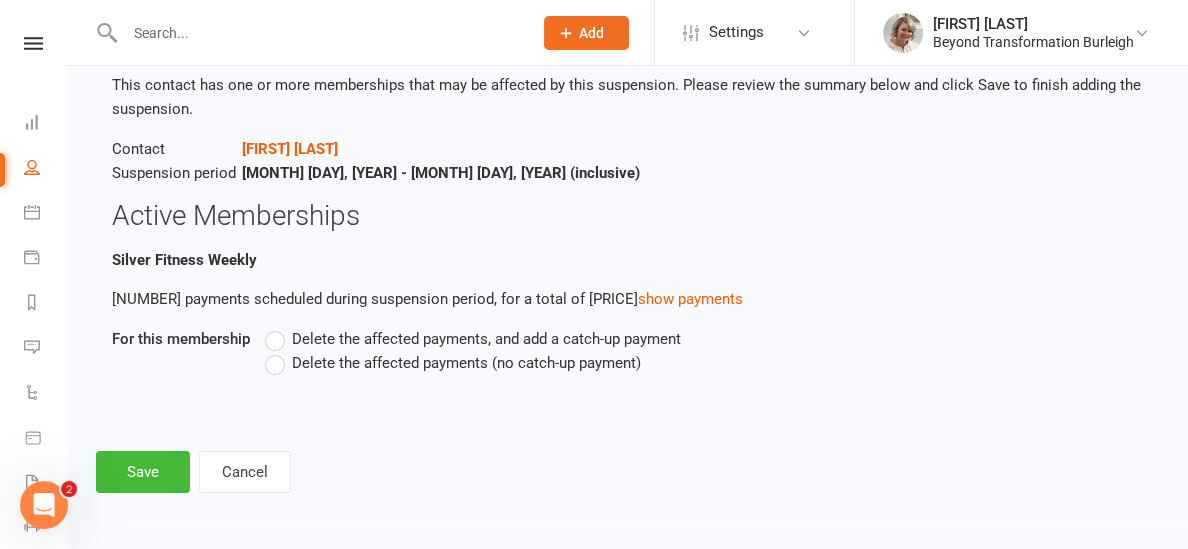 scroll, scrollTop: 0, scrollLeft: 0, axis: both 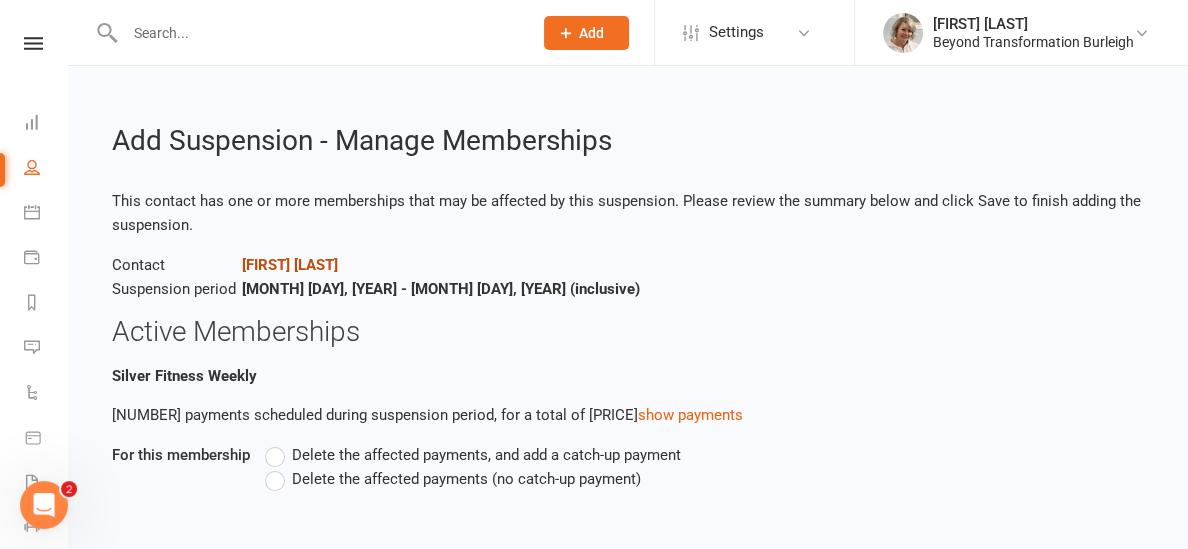 click on "[FIRST] [LAST]" at bounding box center (290, 265) 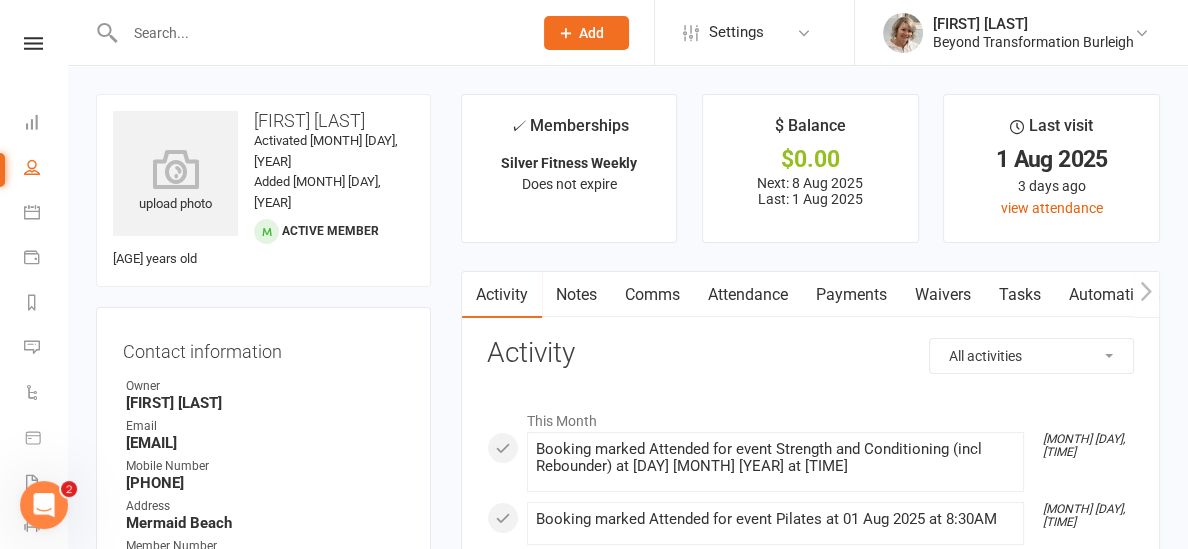 click on "Payments" at bounding box center (851, 295) 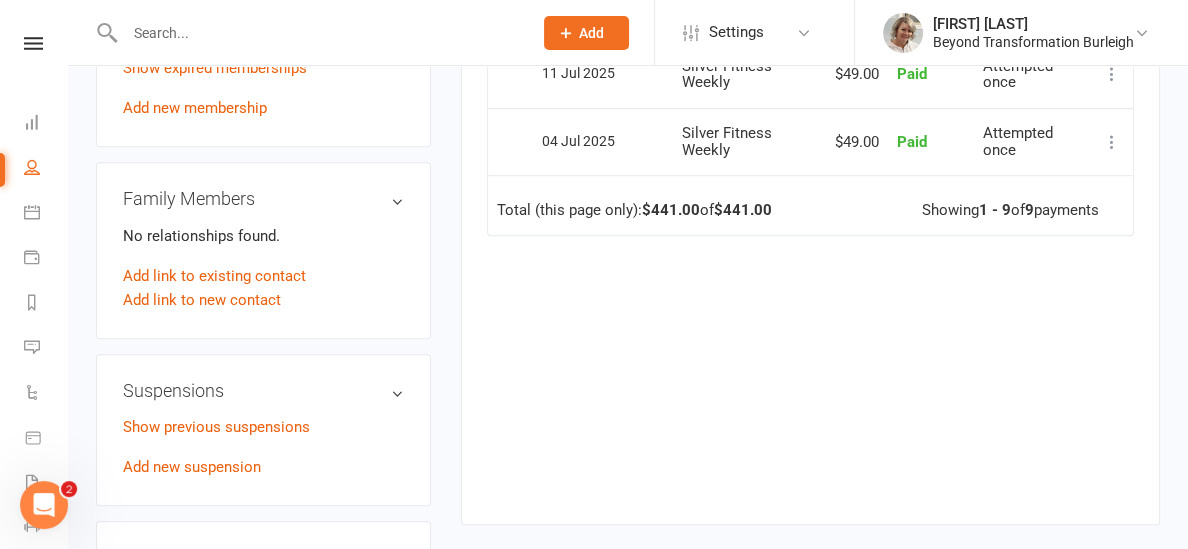 scroll, scrollTop: 1081, scrollLeft: 0, axis: vertical 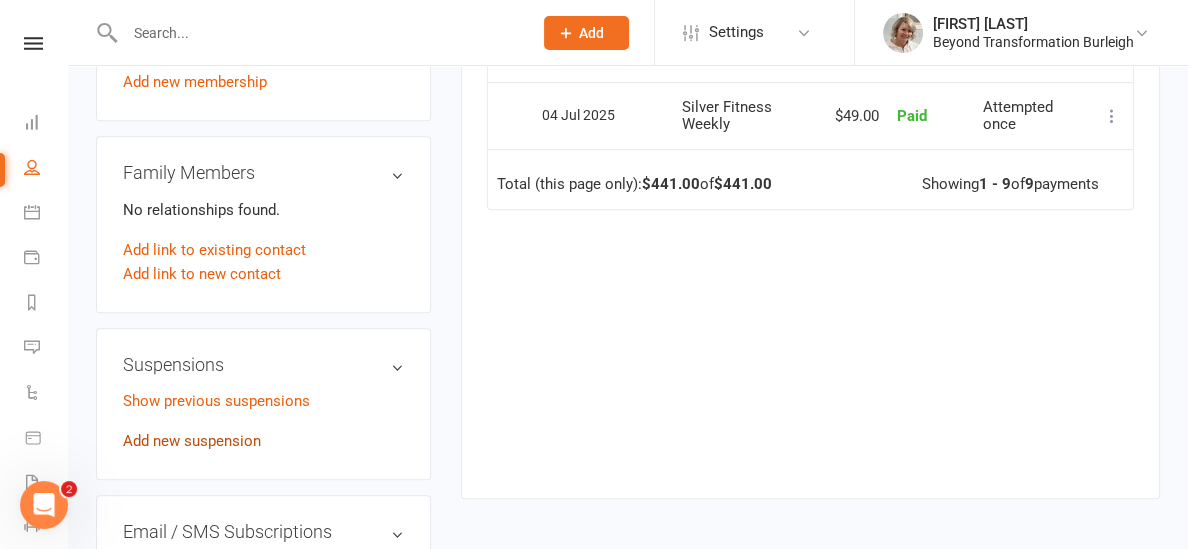 click on "Add new suspension" at bounding box center [192, 441] 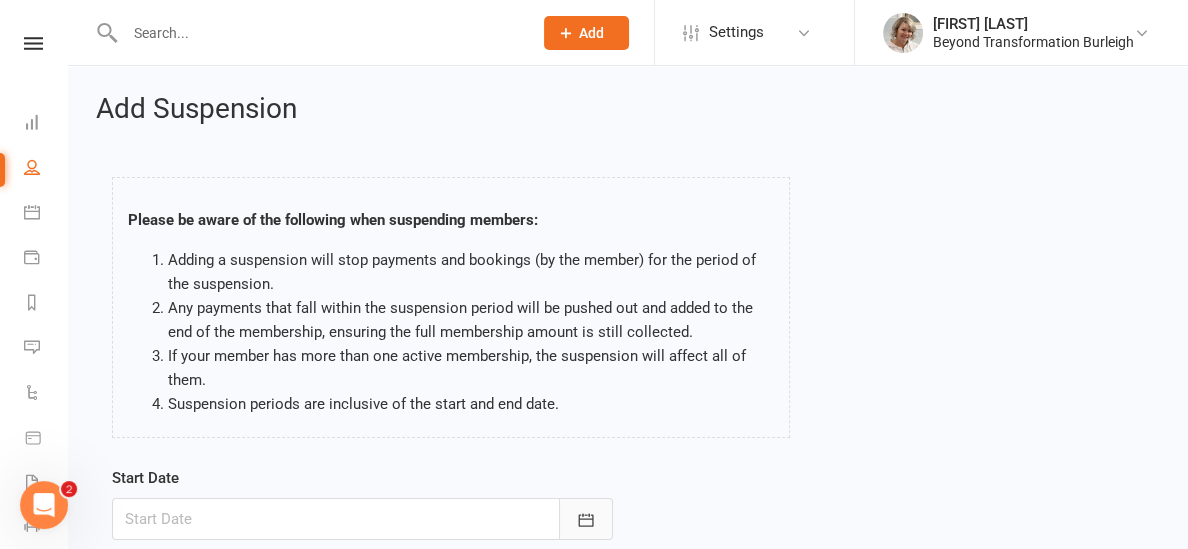scroll, scrollTop: 82, scrollLeft: 0, axis: vertical 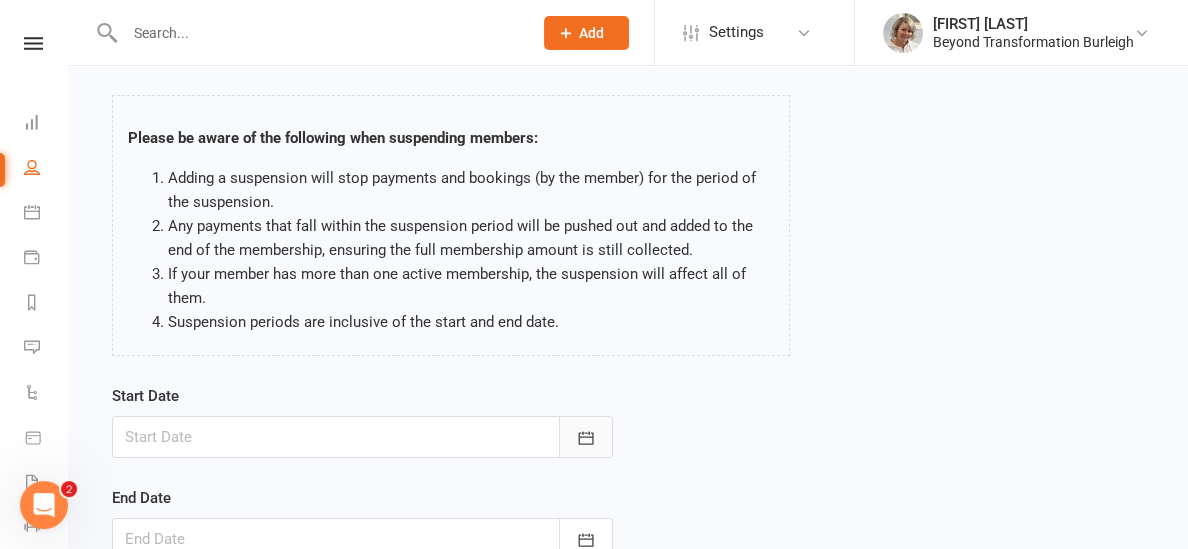click 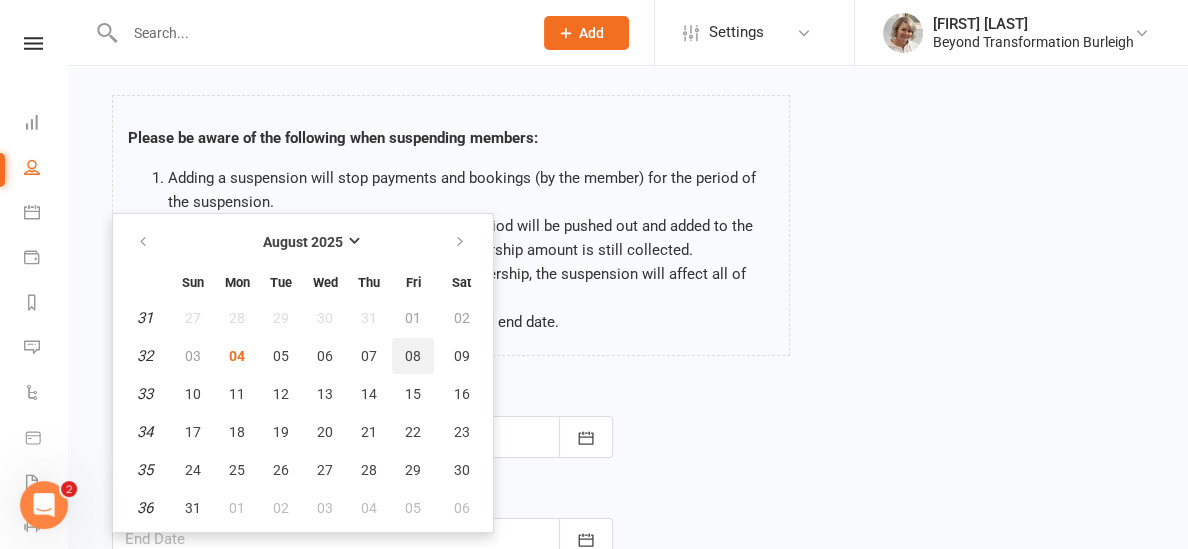 click on "08" at bounding box center (413, 356) 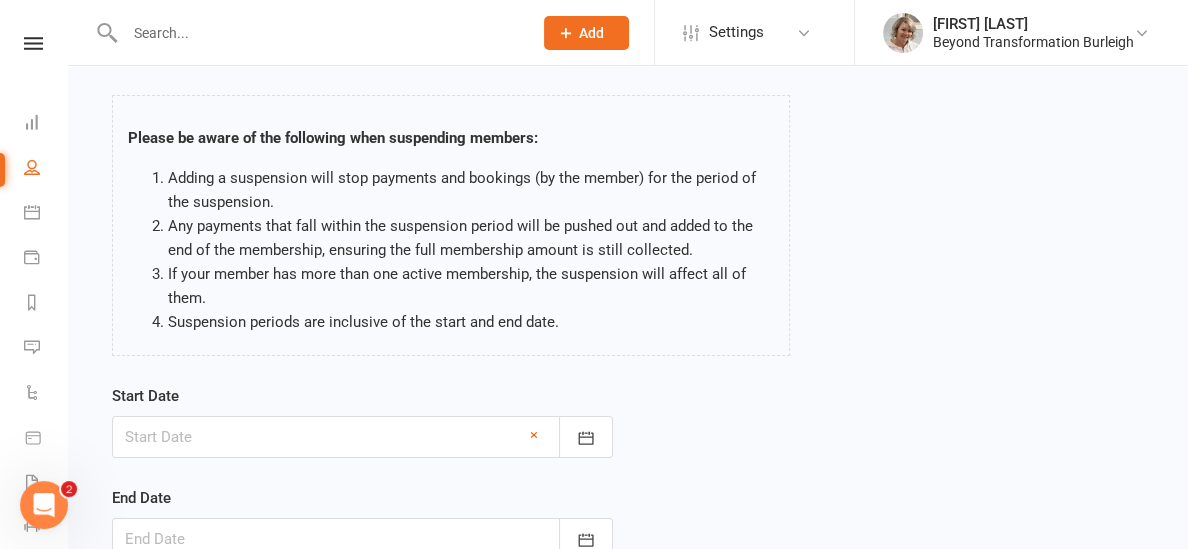 type on "[DAY] [MONTH] [YEAR]" 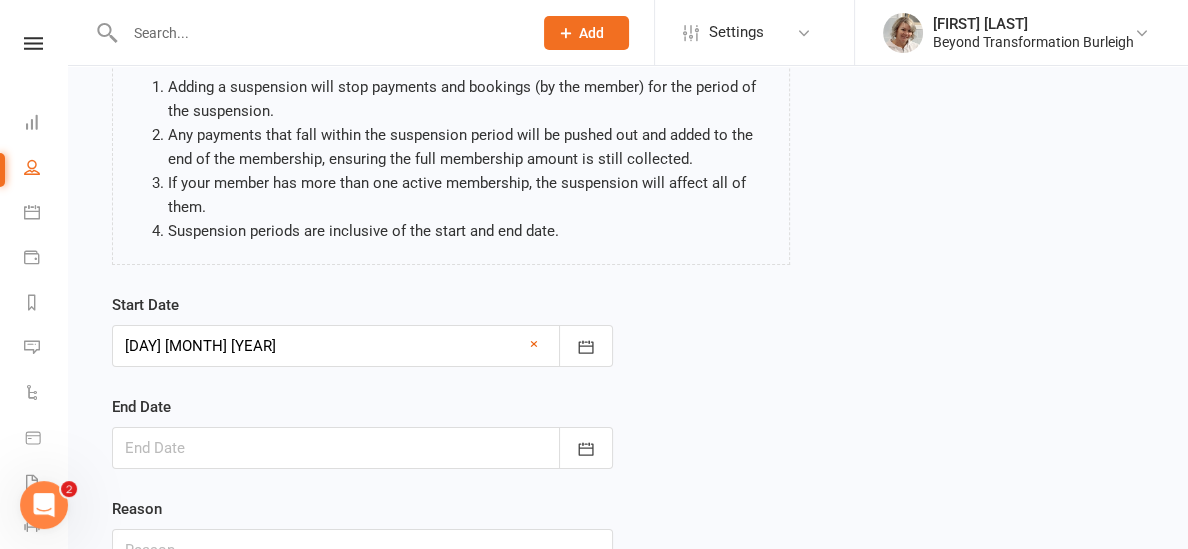 scroll, scrollTop: 184, scrollLeft: 0, axis: vertical 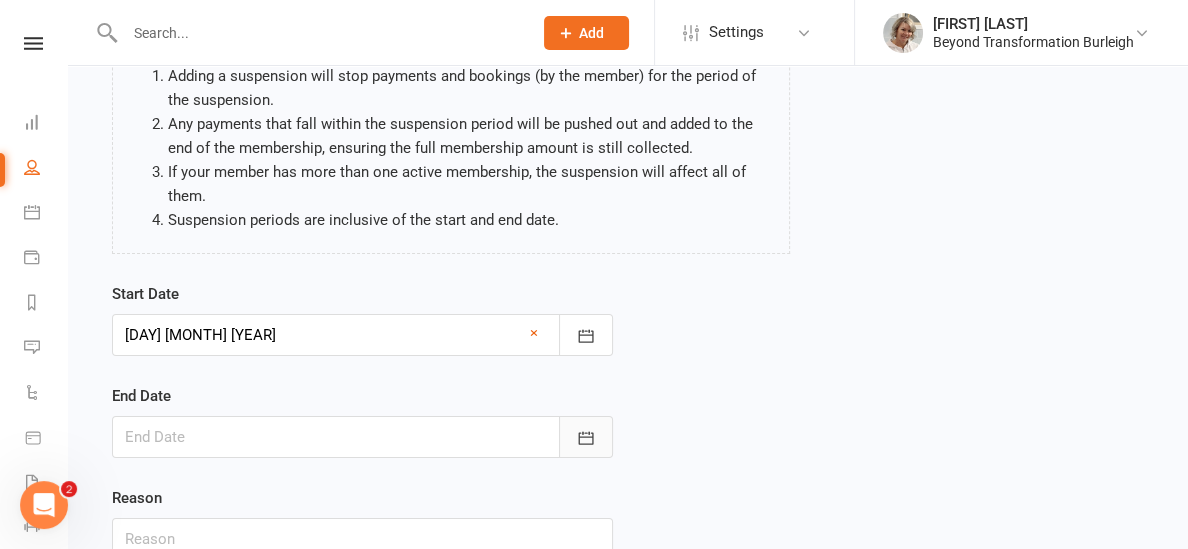 click 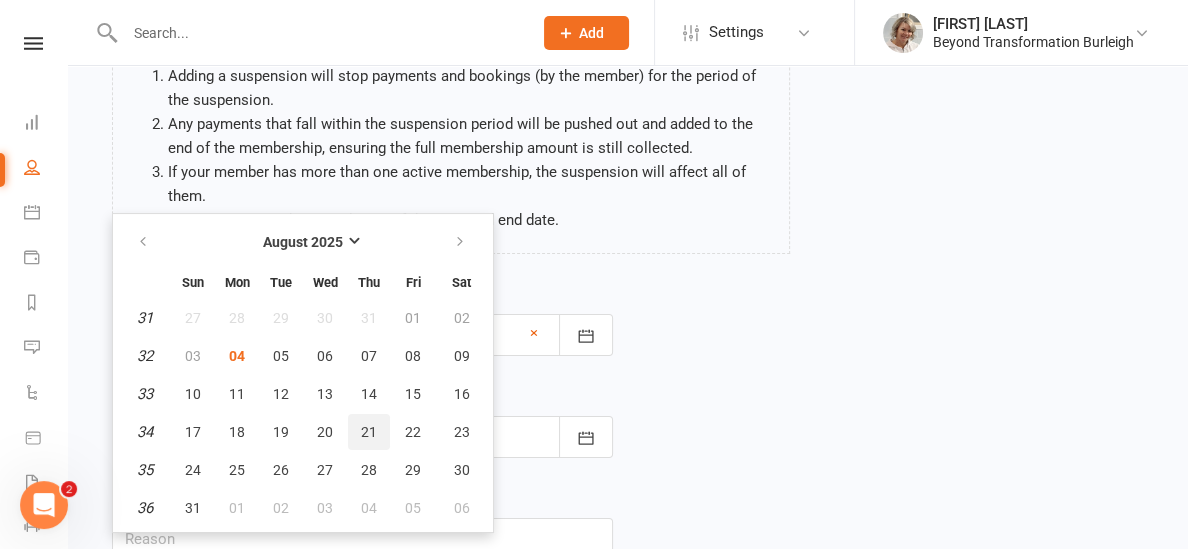 click on "21" at bounding box center (369, 432) 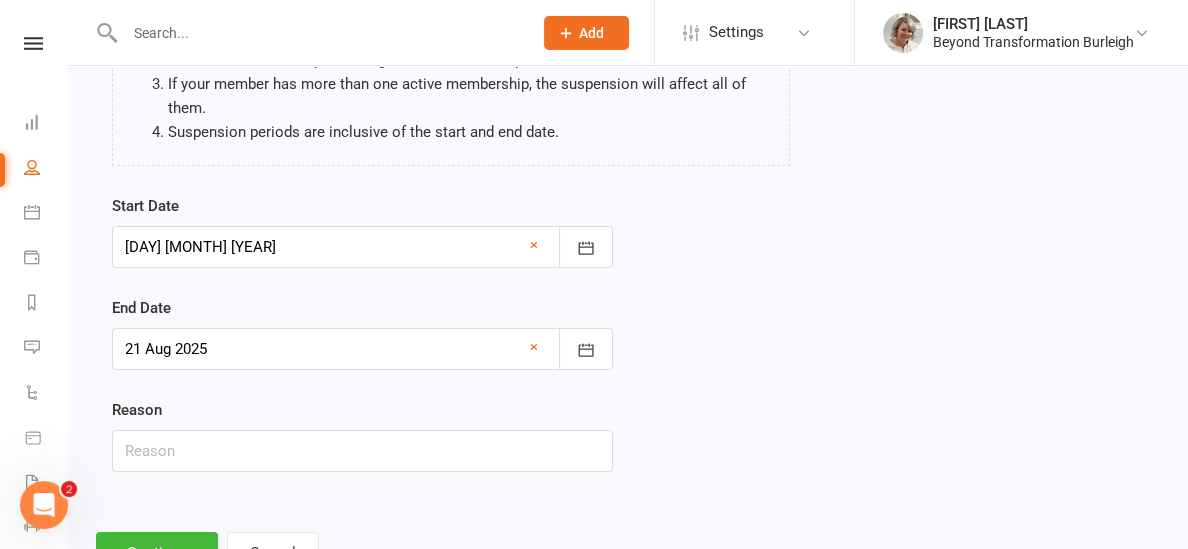 scroll, scrollTop: 292, scrollLeft: 0, axis: vertical 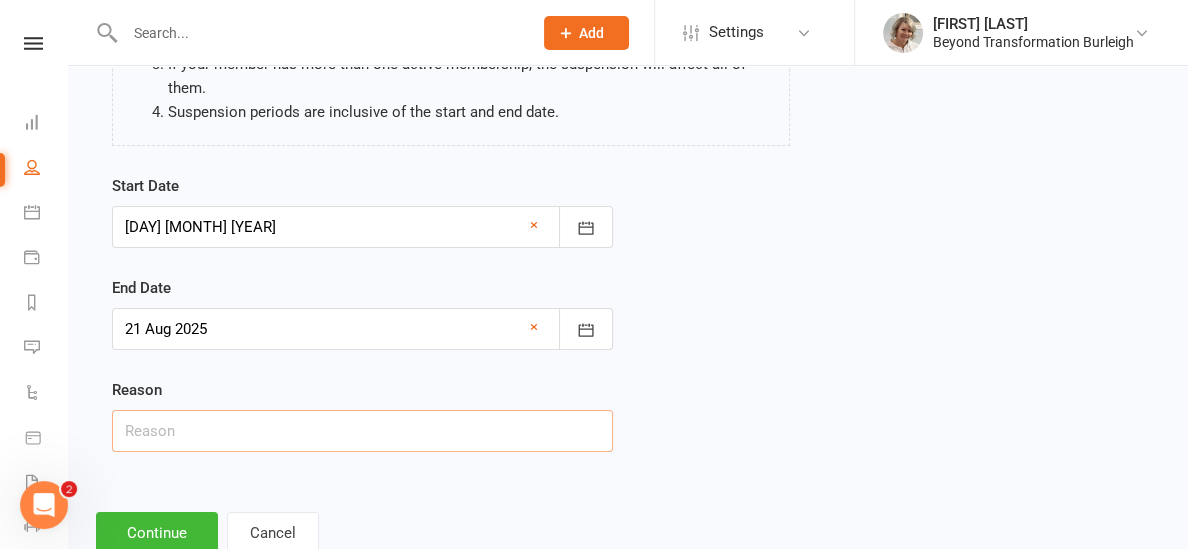 click at bounding box center (362, 431) 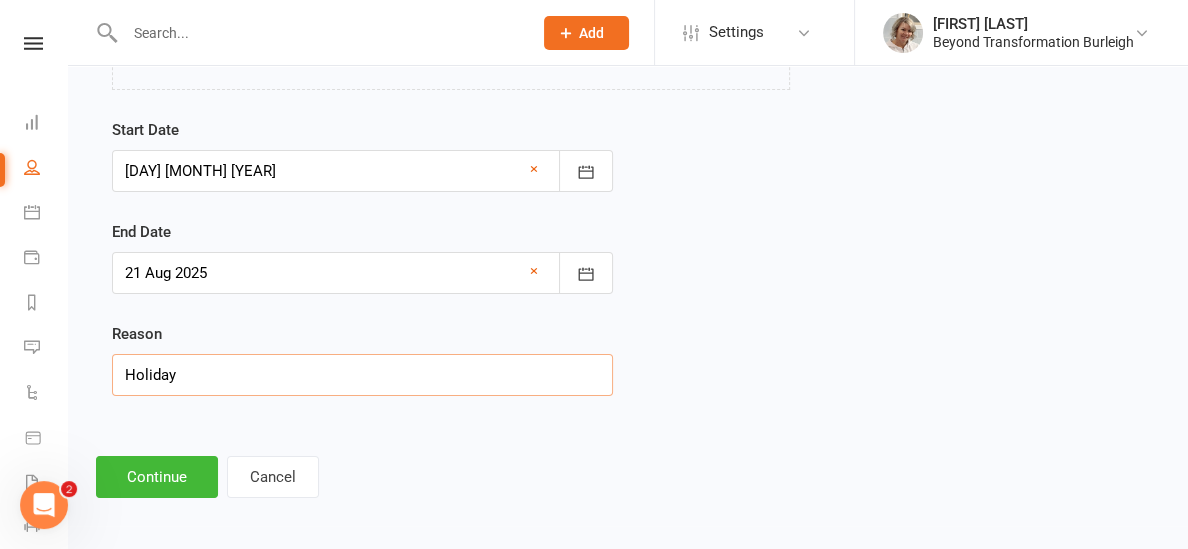 scroll, scrollTop: 353, scrollLeft: 0, axis: vertical 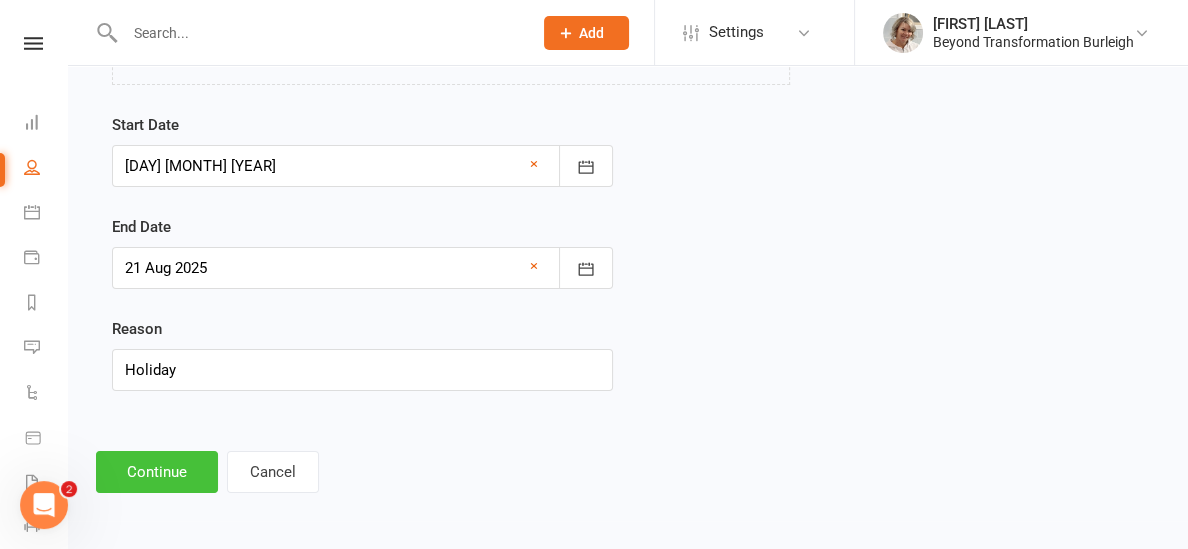 click on "Continue" at bounding box center (157, 472) 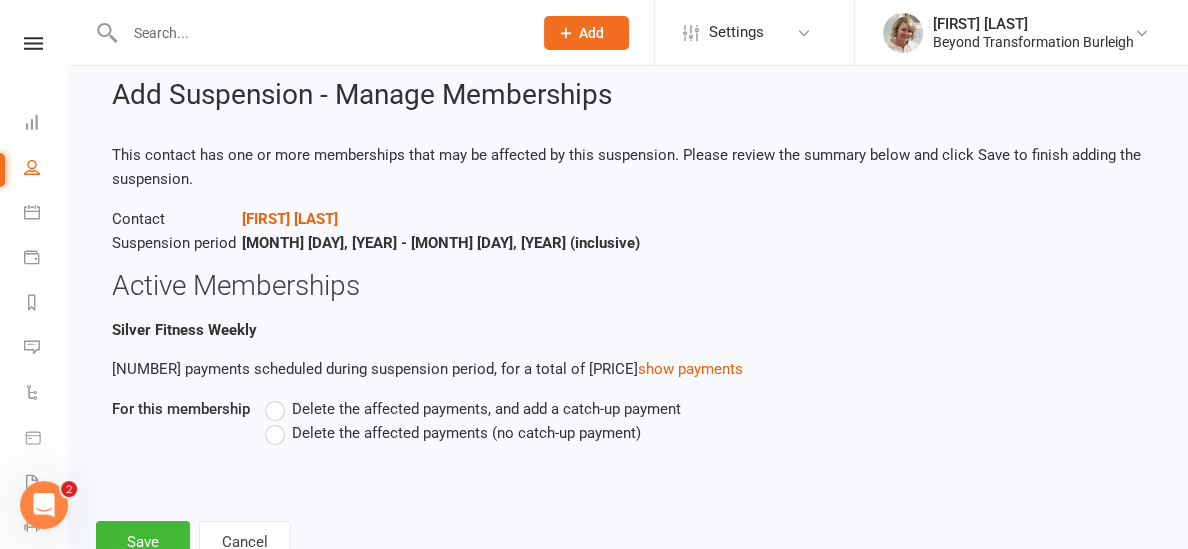 scroll, scrollTop: 55, scrollLeft: 0, axis: vertical 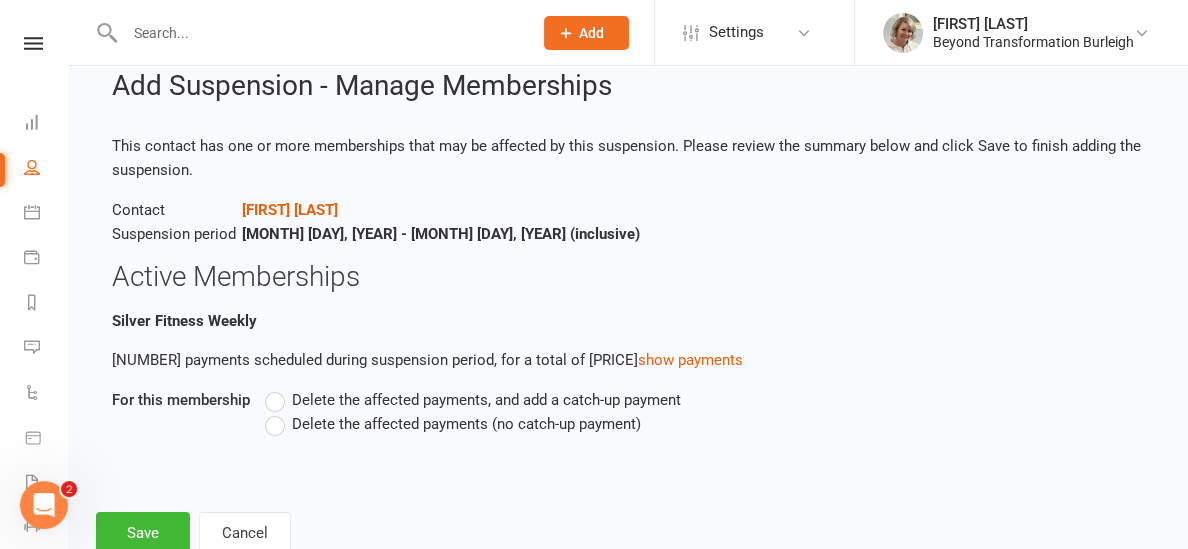 click on "Delete the affected payments (no catch-up payment)" at bounding box center [453, 424] 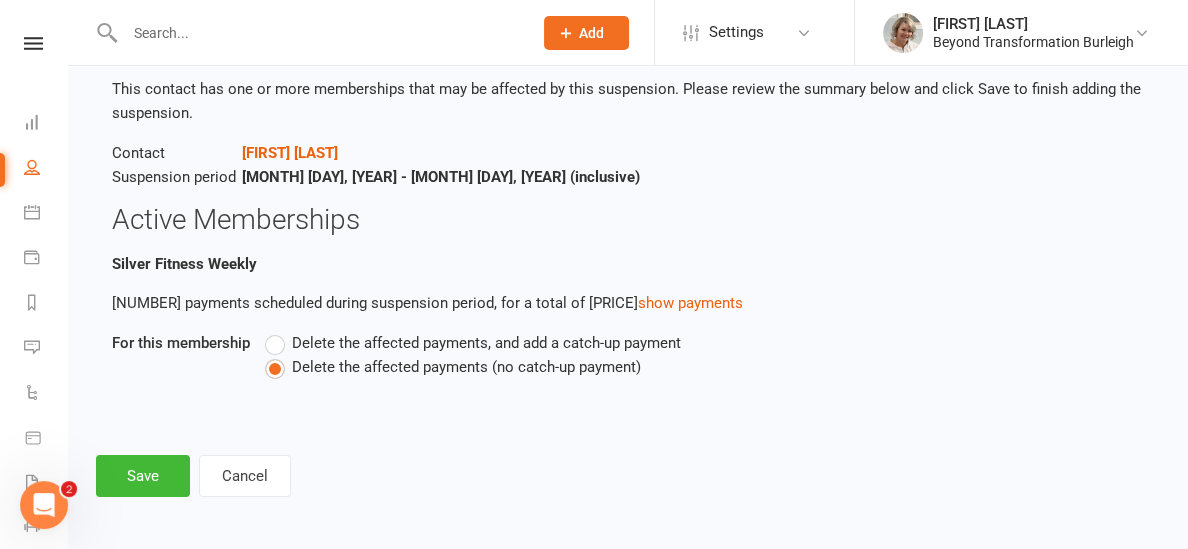 scroll, scrollTop: 116, scrollLeft: 0, axis: vertical 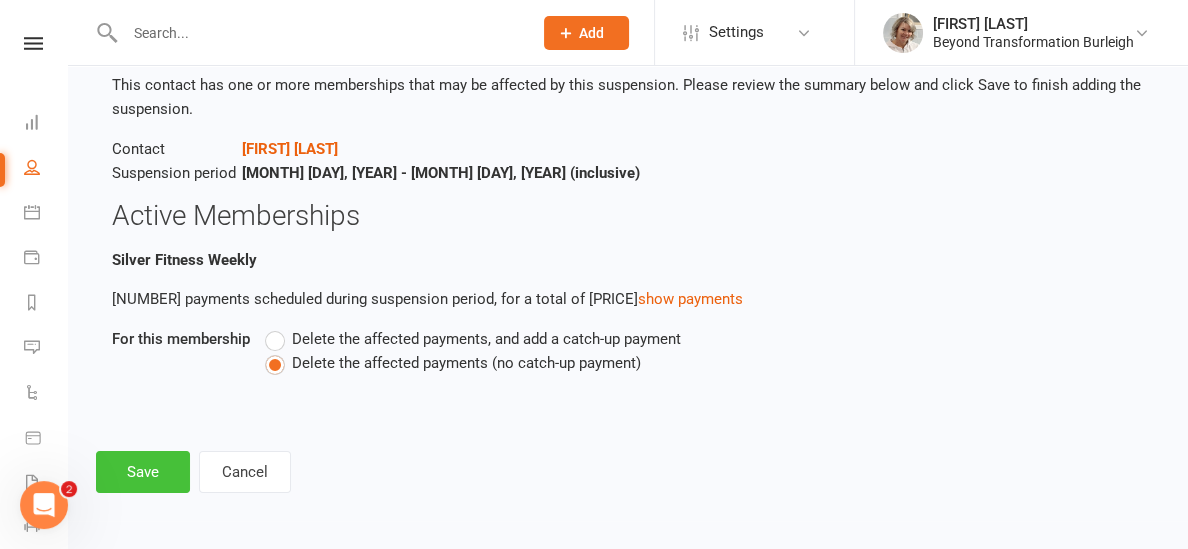 click on "Save" at bounding box center [143, 472] 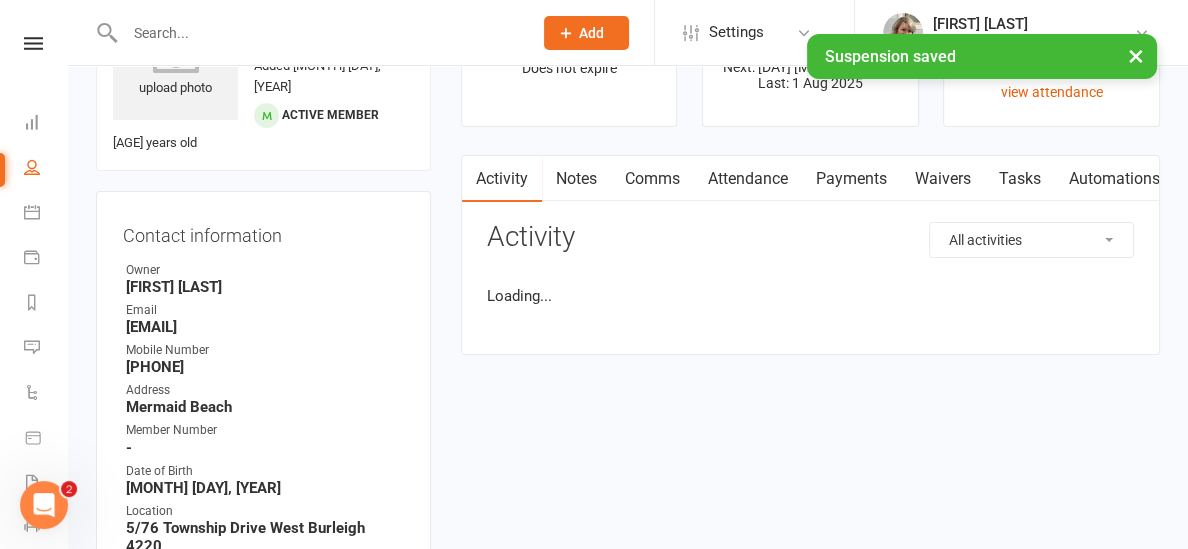 scroll, scrollTop: 0, scrollLeft: 0, axis: both 